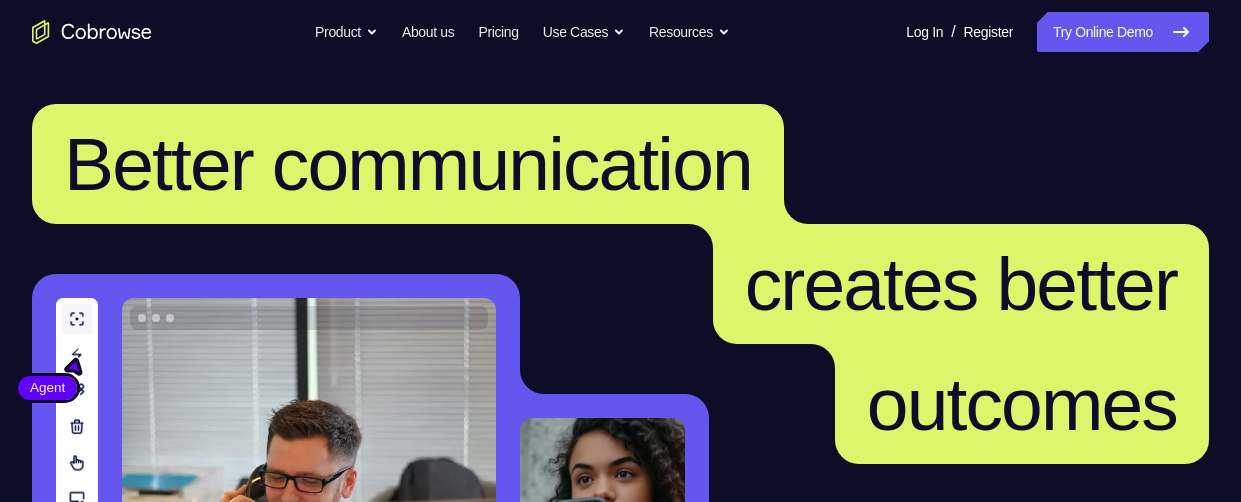 scroll, scrollTop: 0, scrollLeft: 0, axis: both 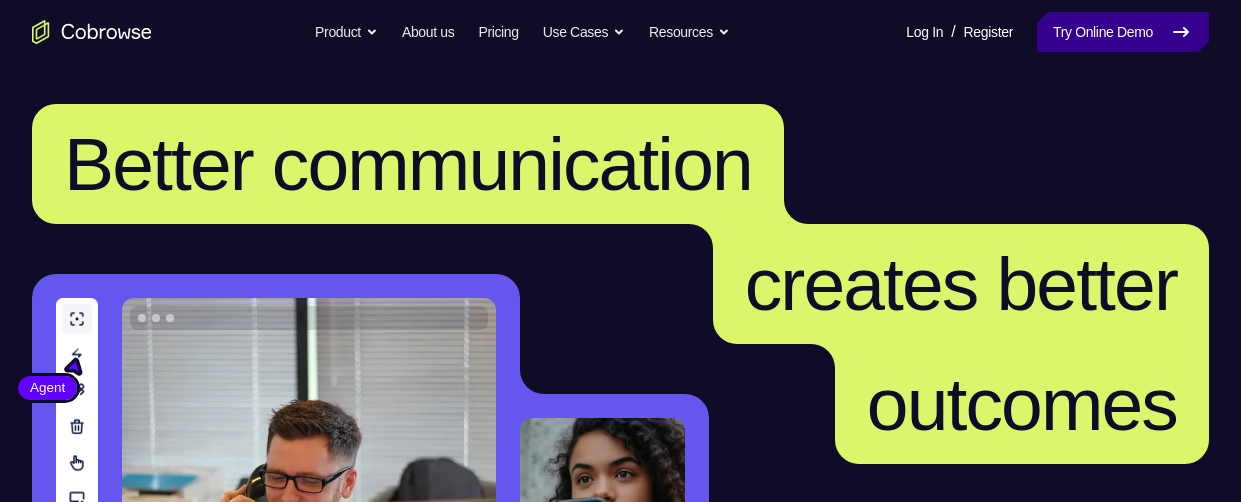click on "Try Online Demo" at bounding box center [1123, 32] 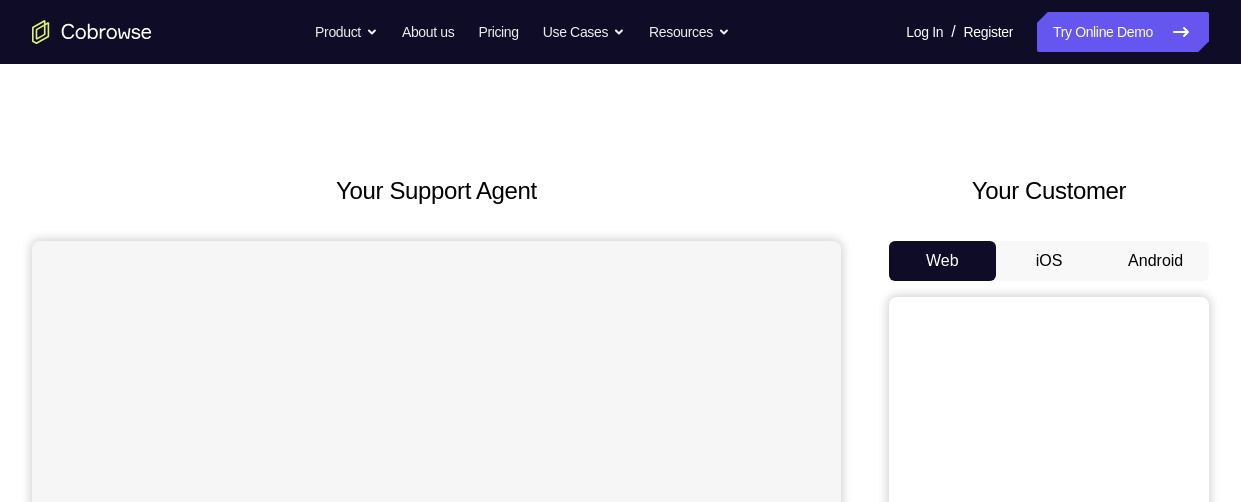scroll, scrollTop: 236, scrollLeft: 0, axis: vertical 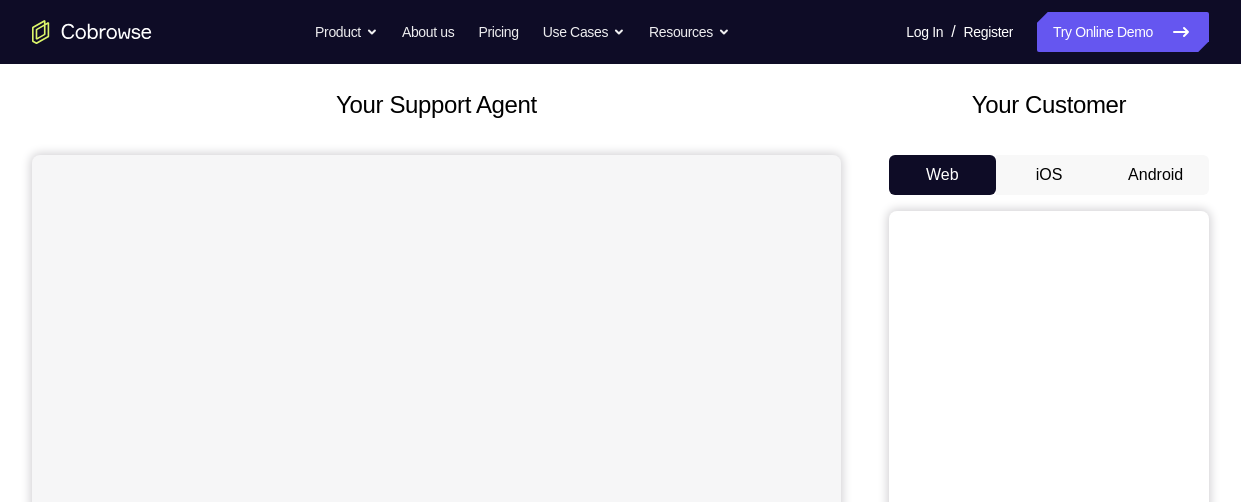 click on "Android" at bounding box center (1155, 175) 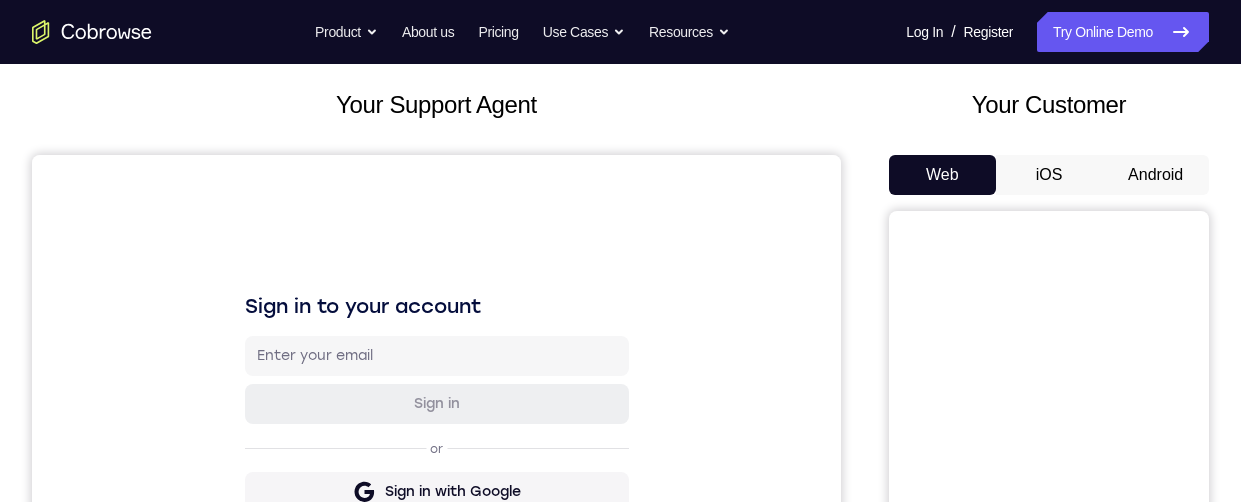 scroll, scrollTop: 0, scrollLeft: 0, axis: both 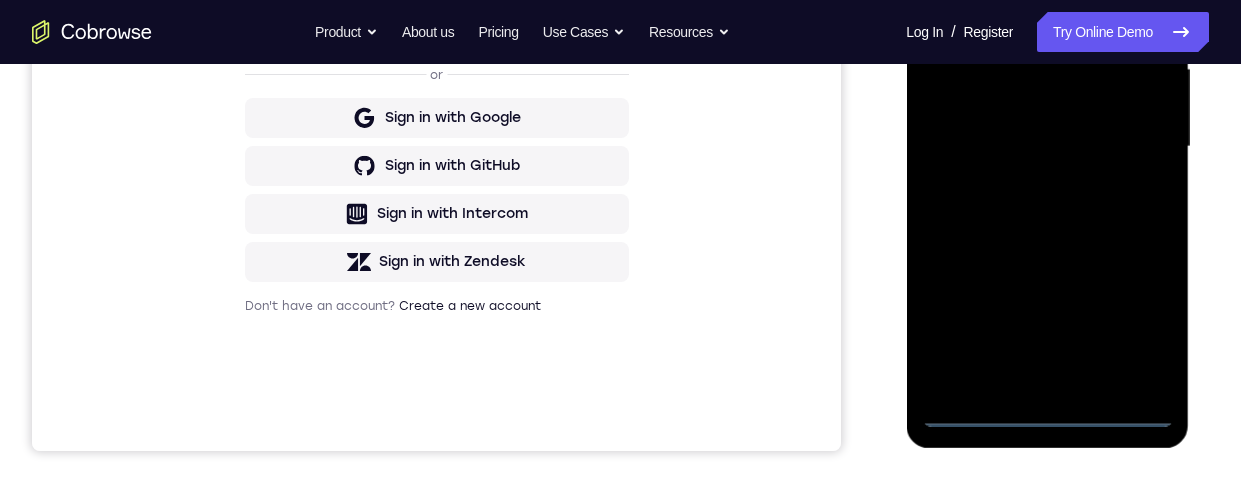 click at bounding box center (1047, 147) 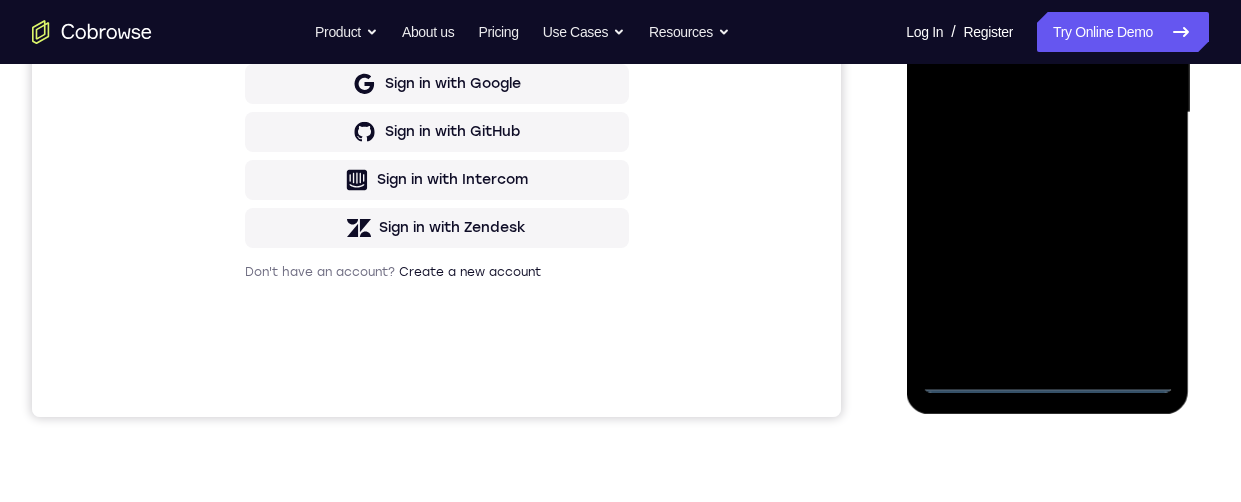 click at bounding box center (1047, 113) 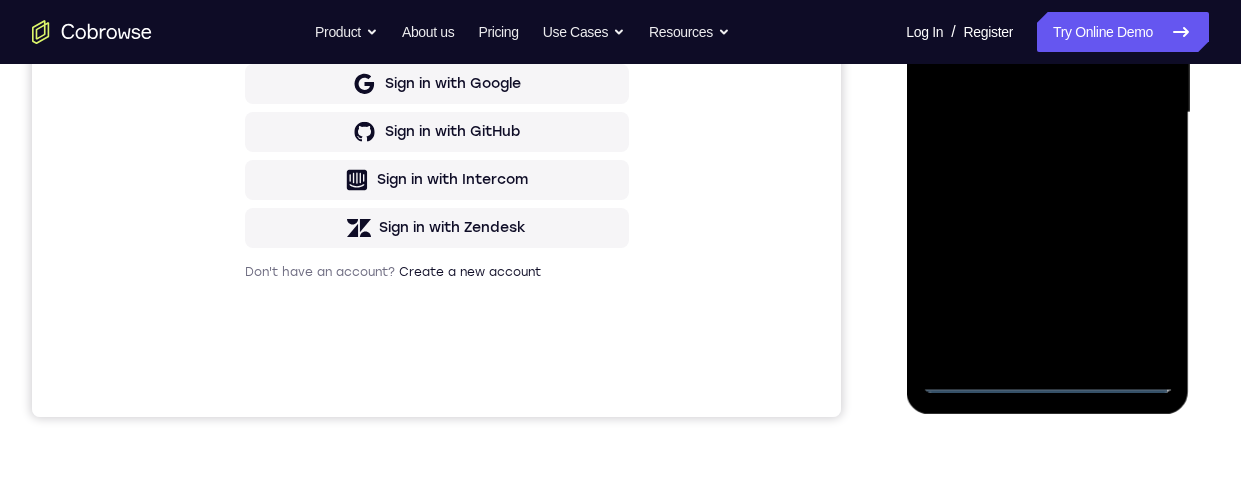 click at bounding box center [1047, 113] 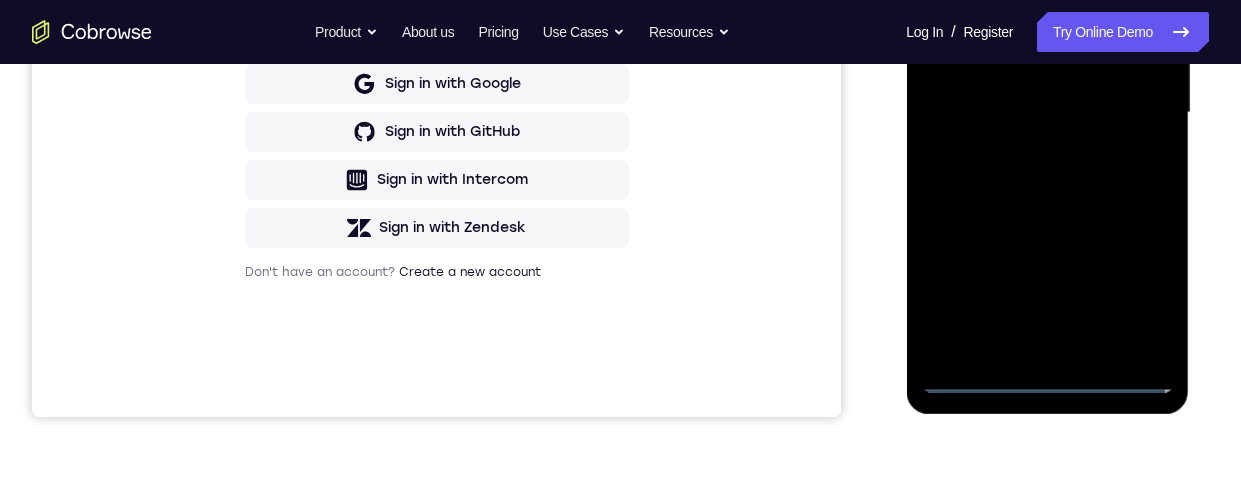 click at bounding box center [1047, 113] 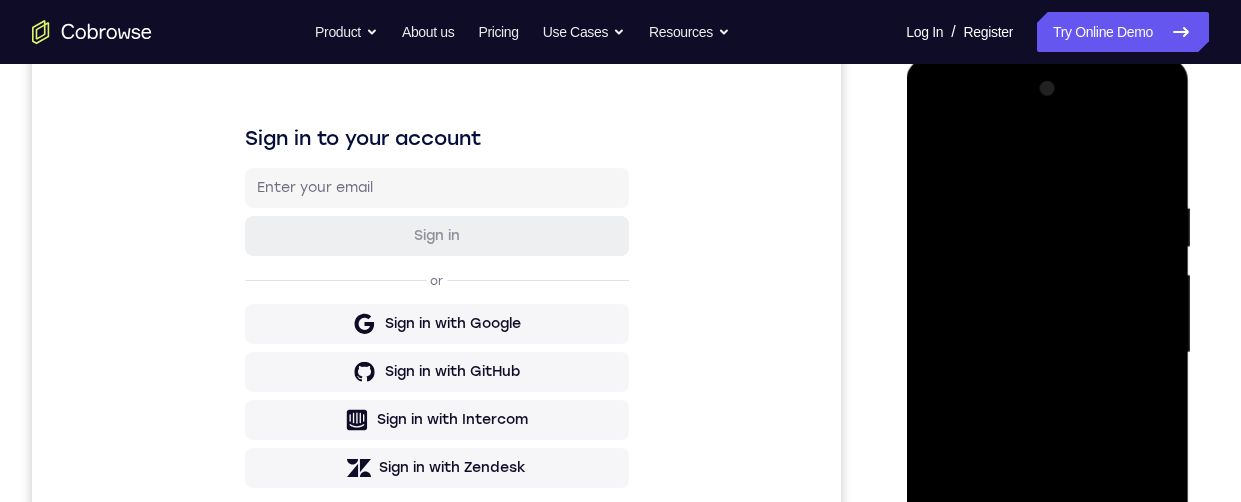 scroll, scrollTop: 366, scrollLeft: 0, axis: vertical 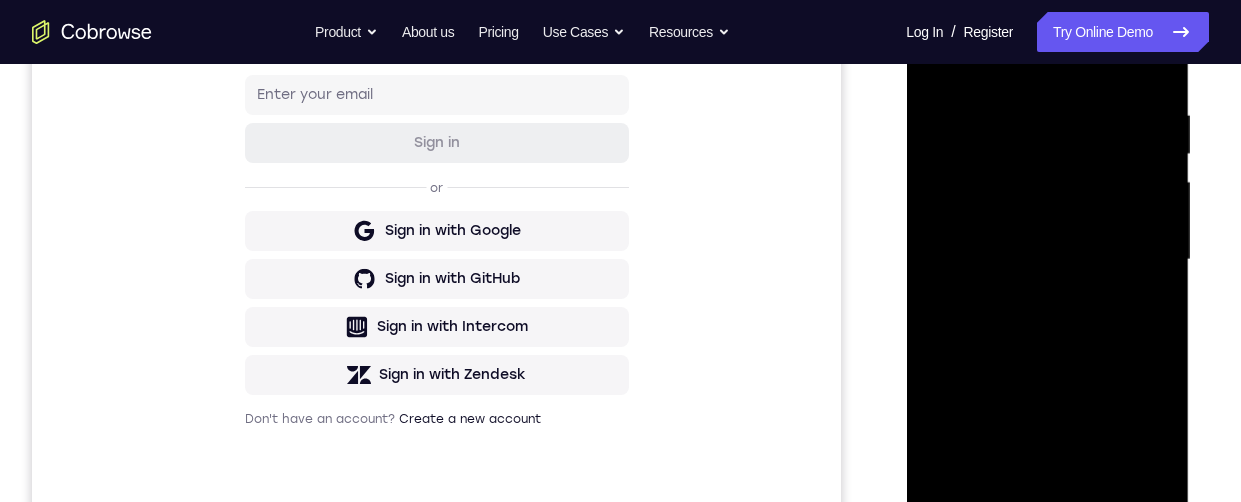 click at bounding box center [1047, 260] 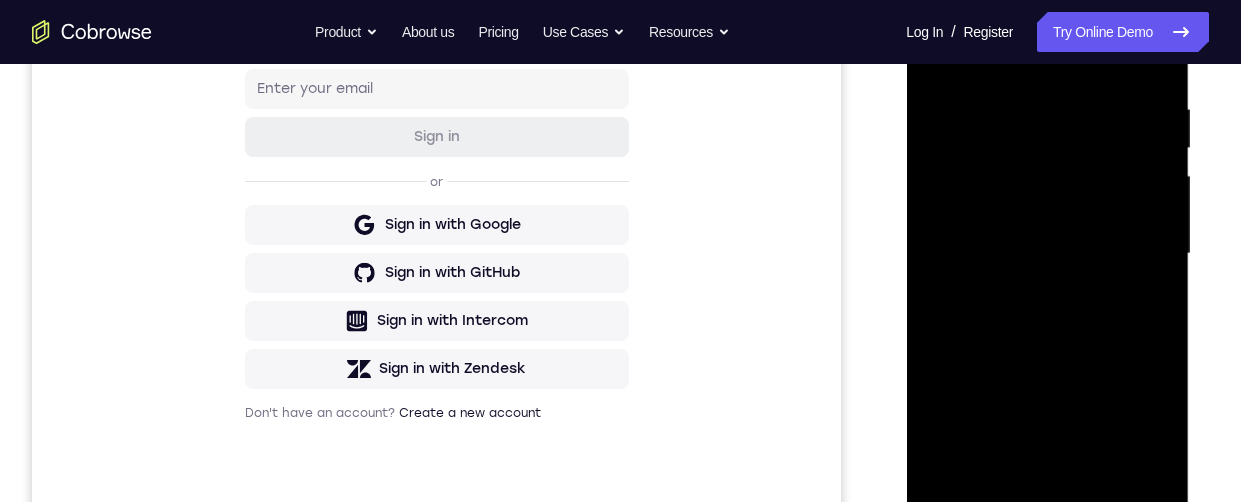 click at bounding box center [1047, 254] 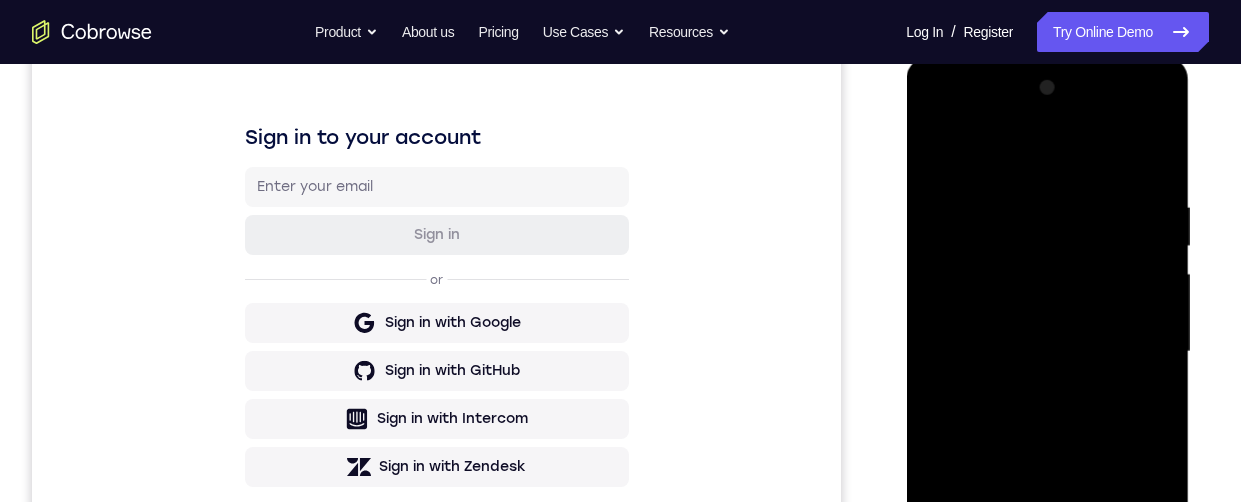 click at bounding box center [1047, 352] 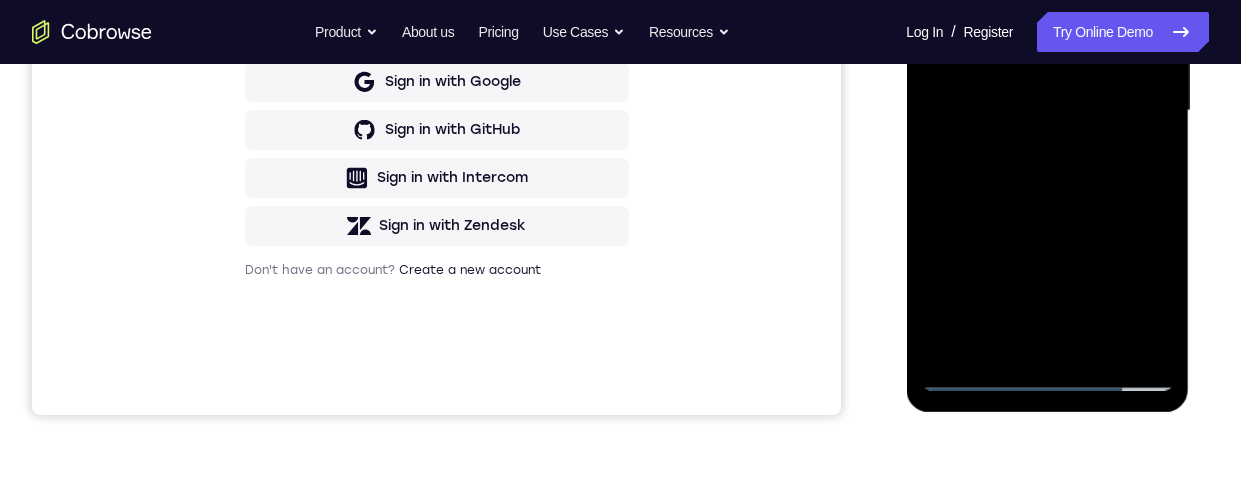 click at bounding box center (1047, 111) 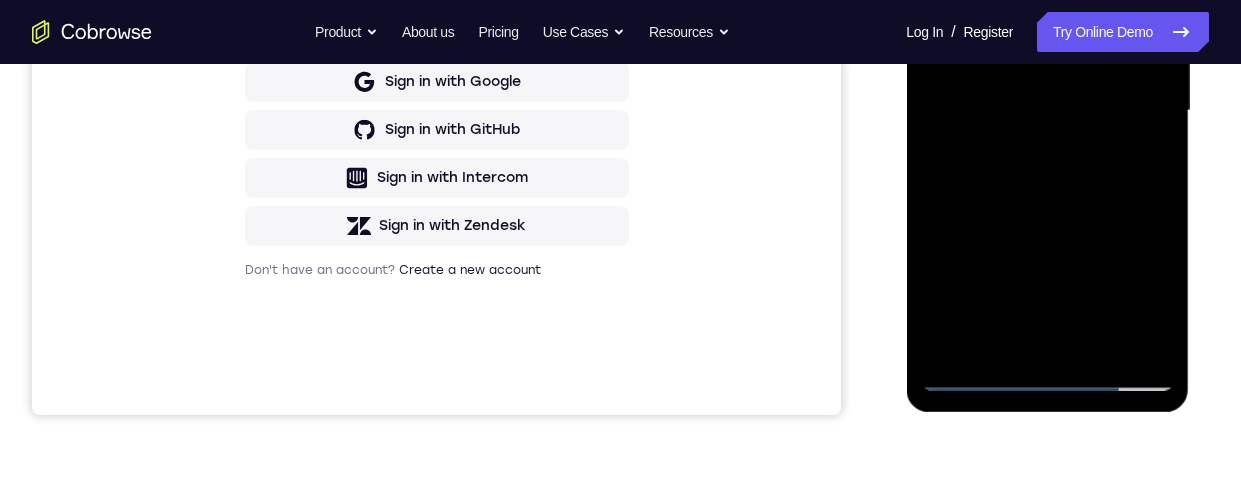 click at bounding box center (1047, 111) 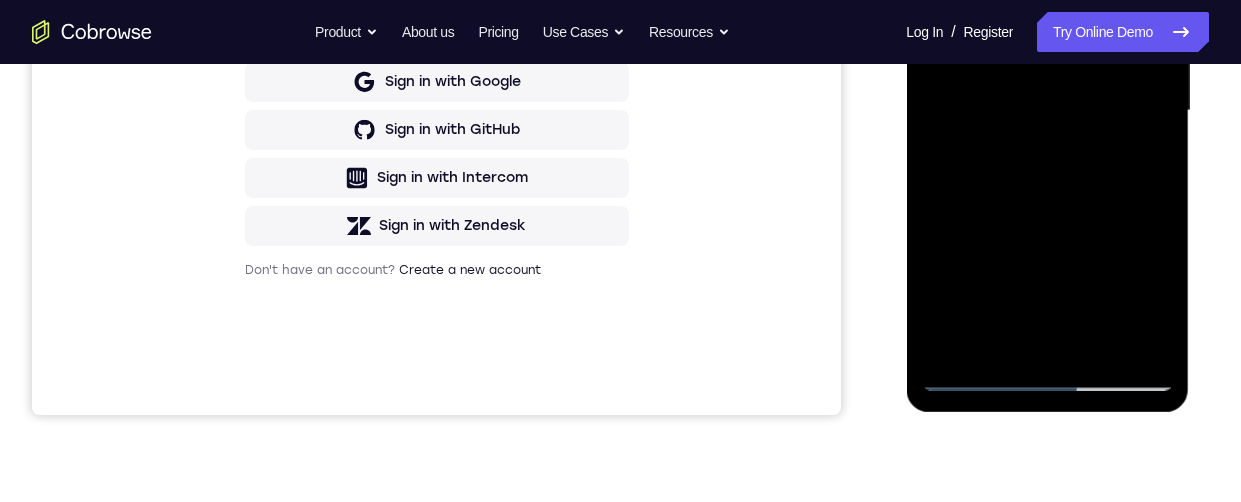 click at bounding box center [1047, 111] 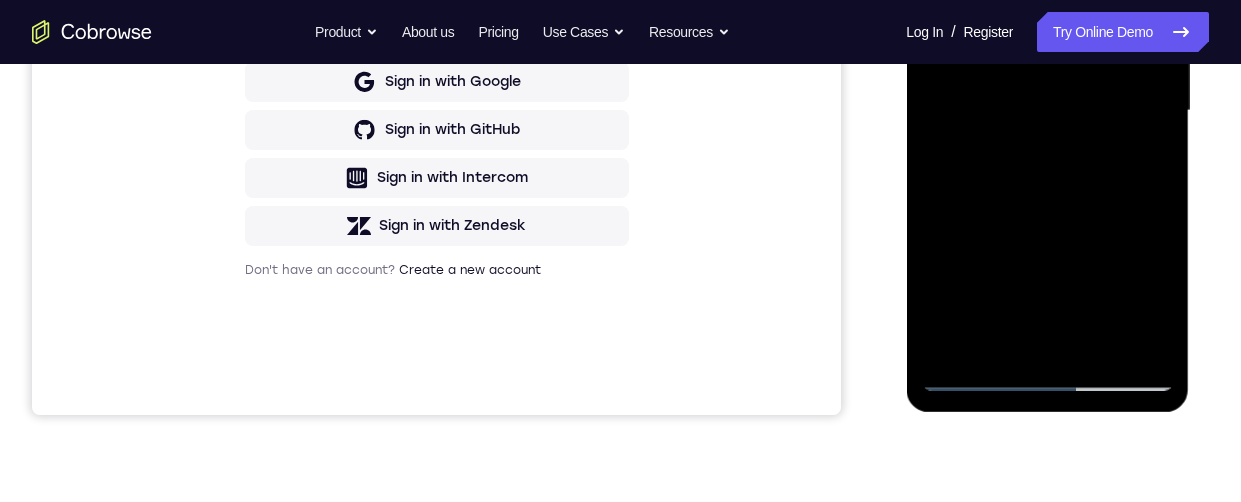 click at bounding box center [1047, 111] 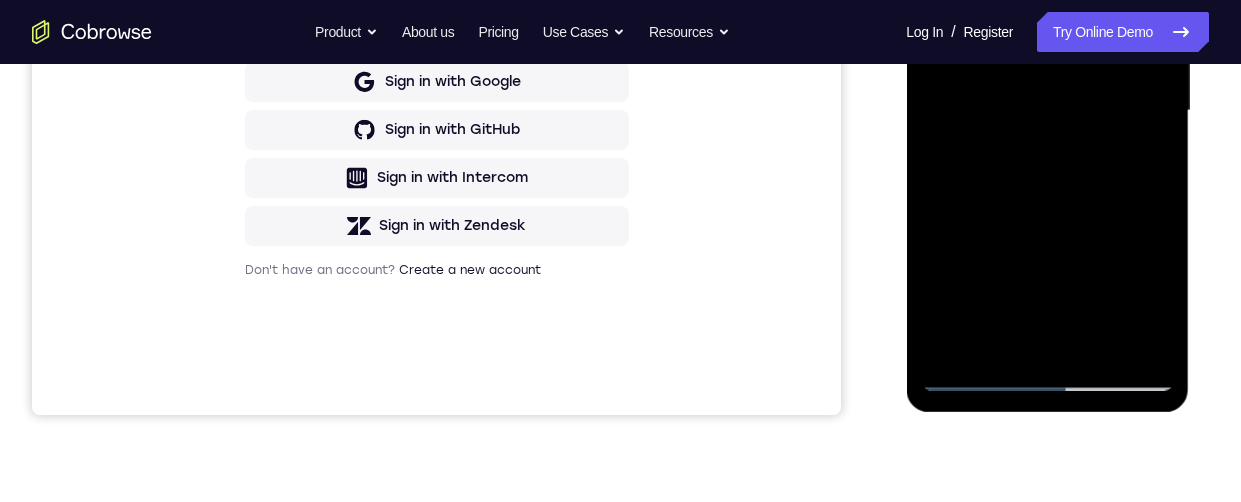 click at bounding box center [1047, 111] 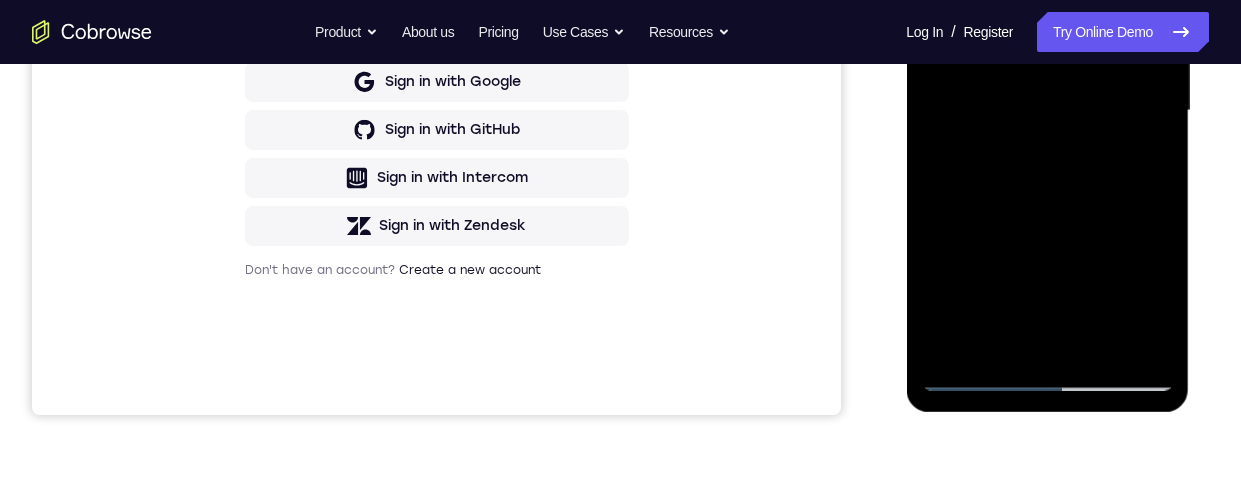 click at bounding box center [1047, 111] 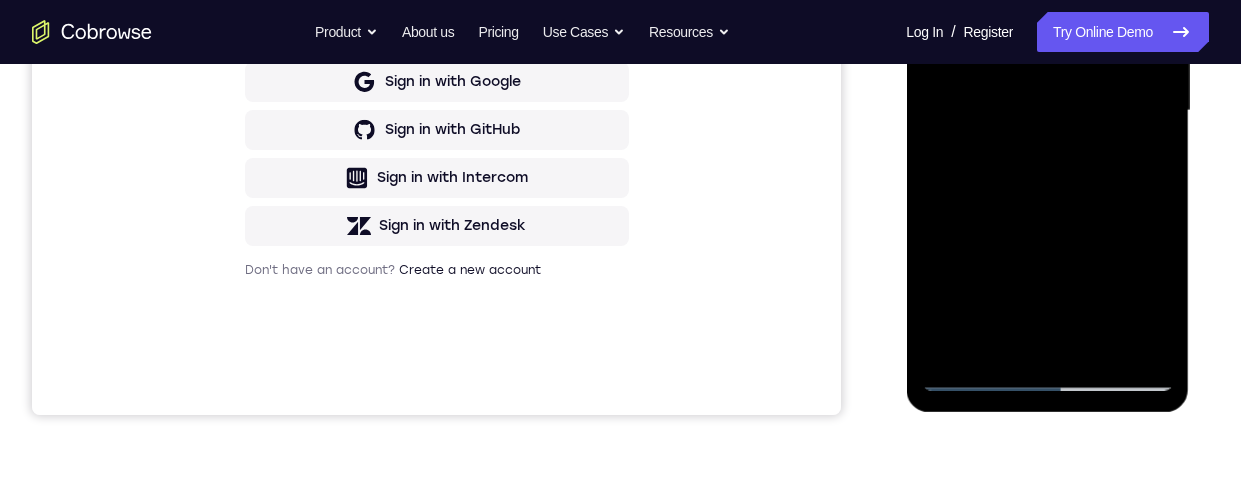click at bounding box center [1047, 111] 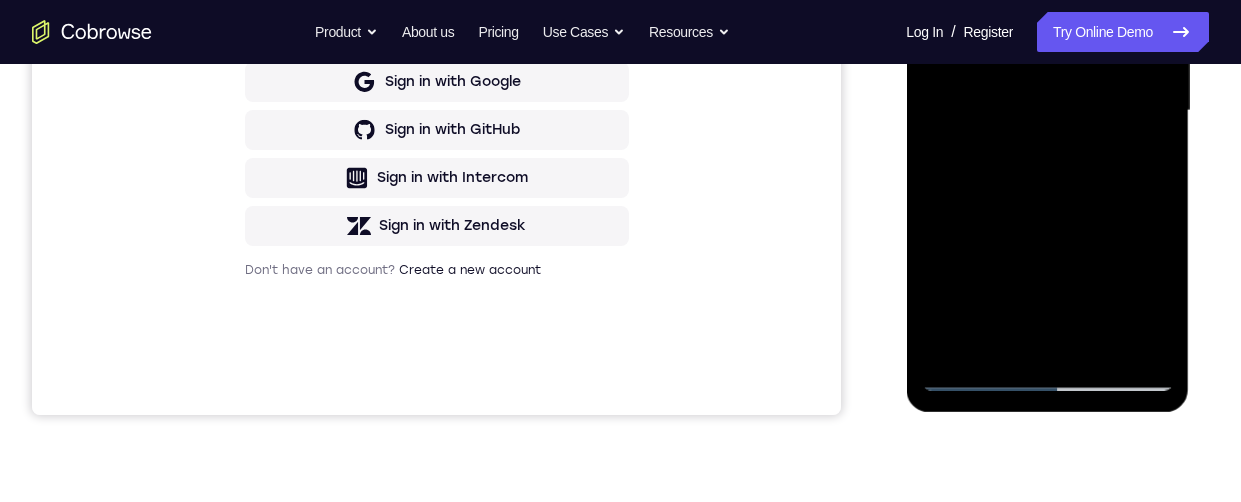 click at bounding box center [1047, 111] 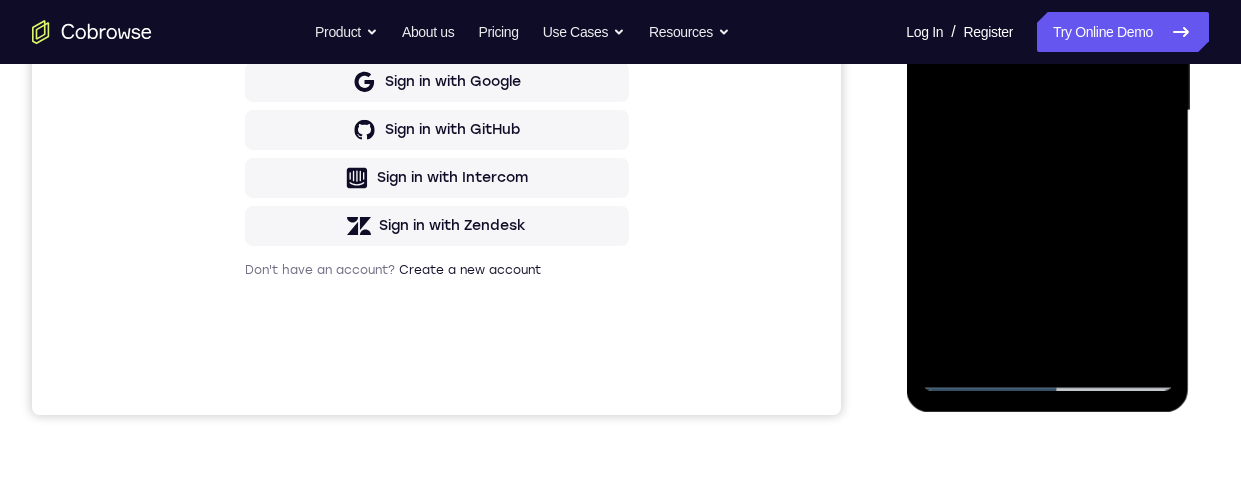 scroll, scrollTop: 259, scrollLeft: 0, axis: vertical 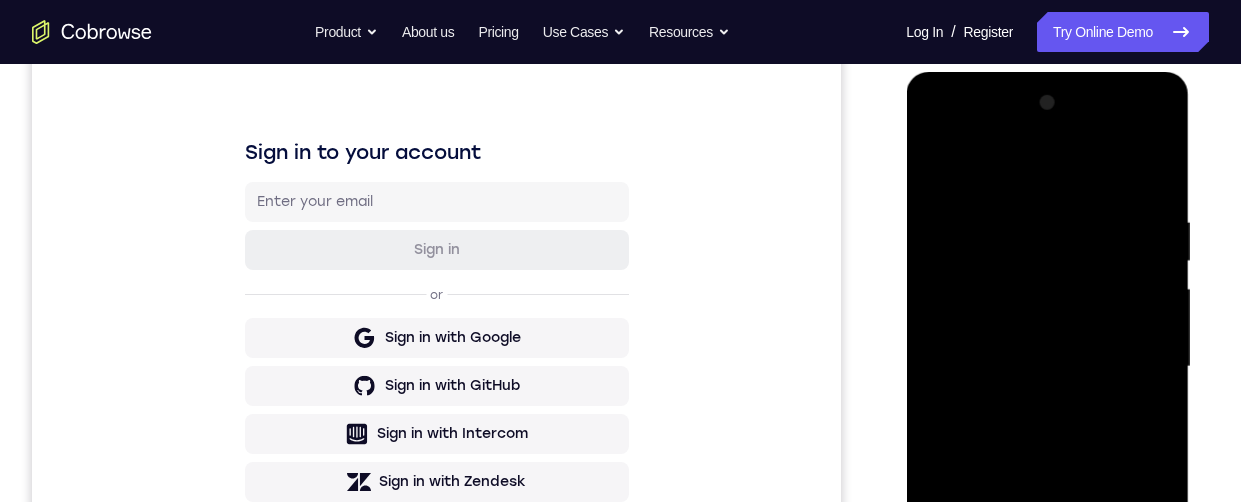 click at bounding box center [1047, 367] 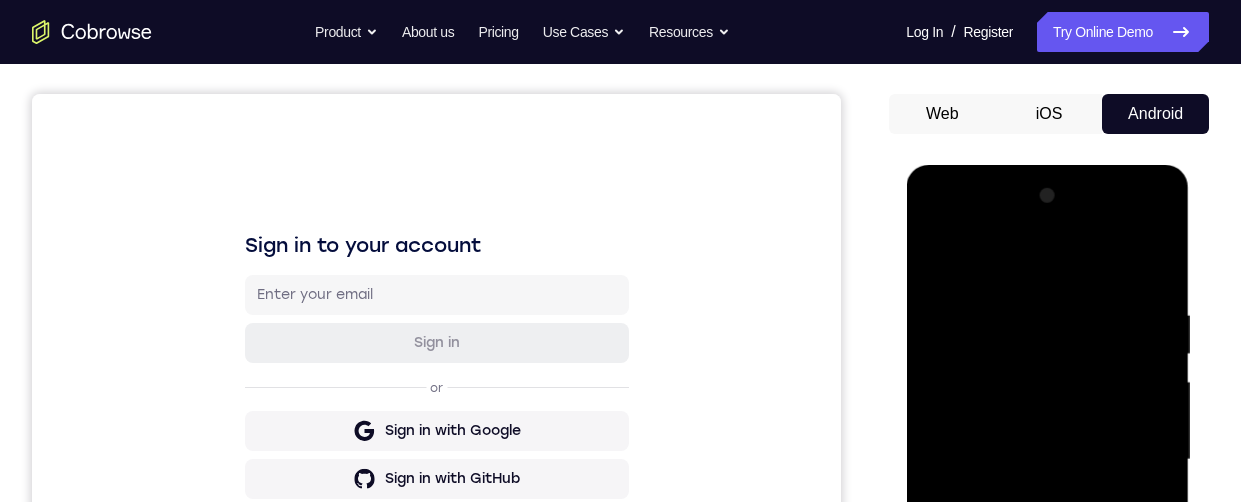 click at bounding box center [1047, 460] 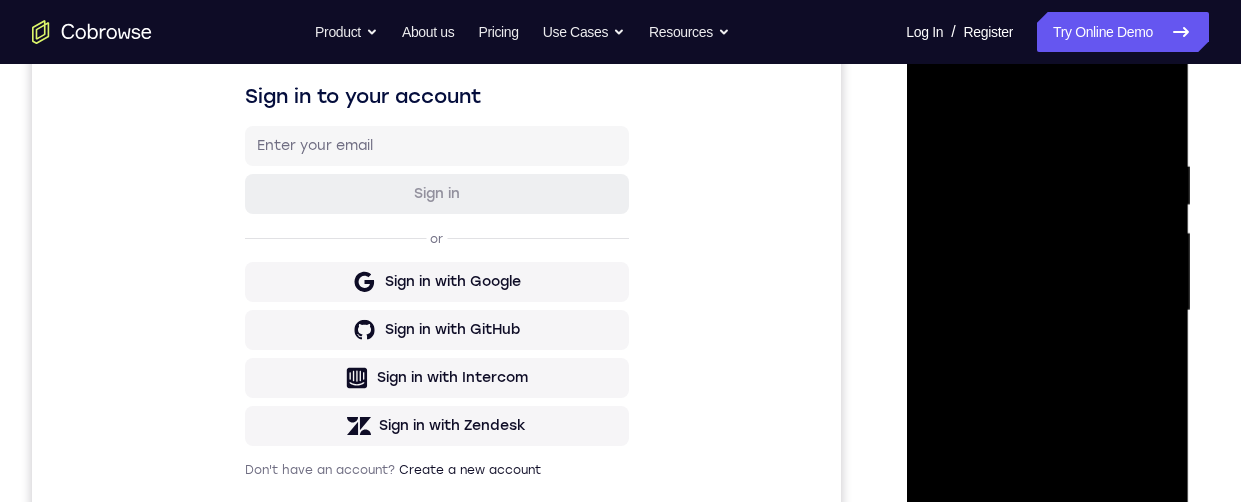 click on "or" at bounding box center (437, 238) 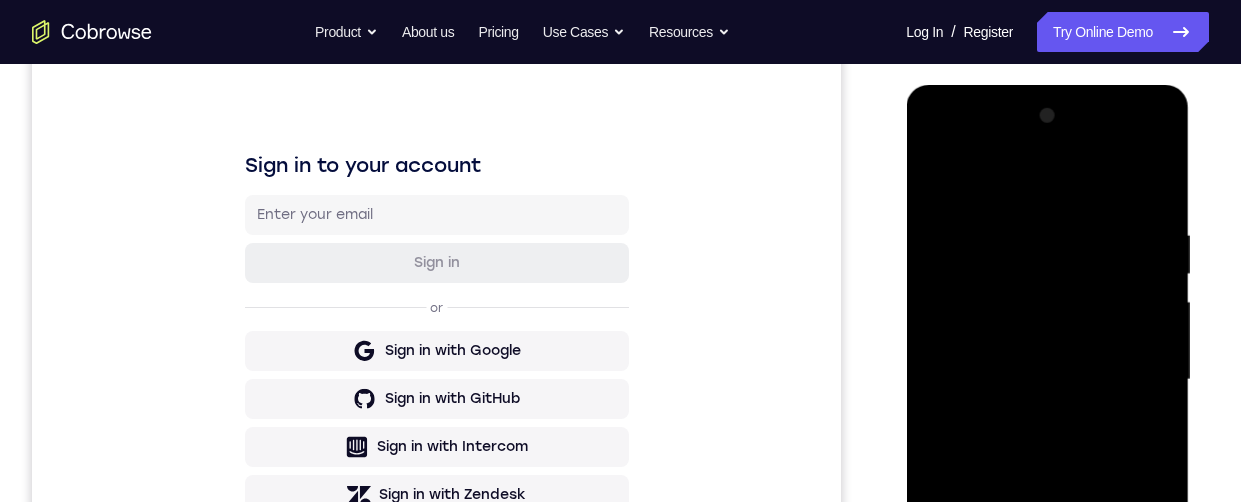 click at bounding box center (1047, 380) 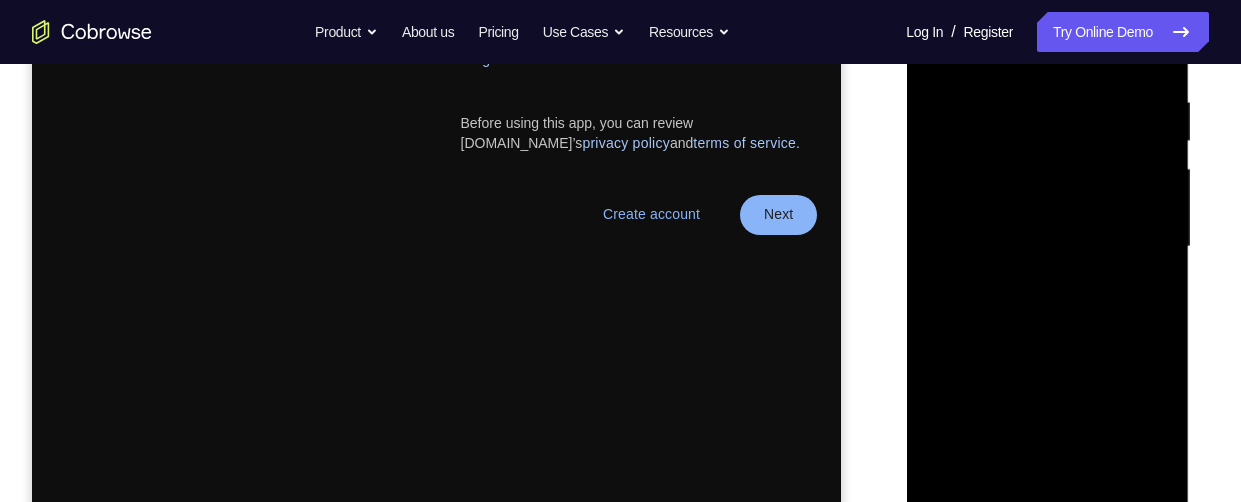 scroll, scrollTop: 333, scrollLeft: 0, axis: vertical 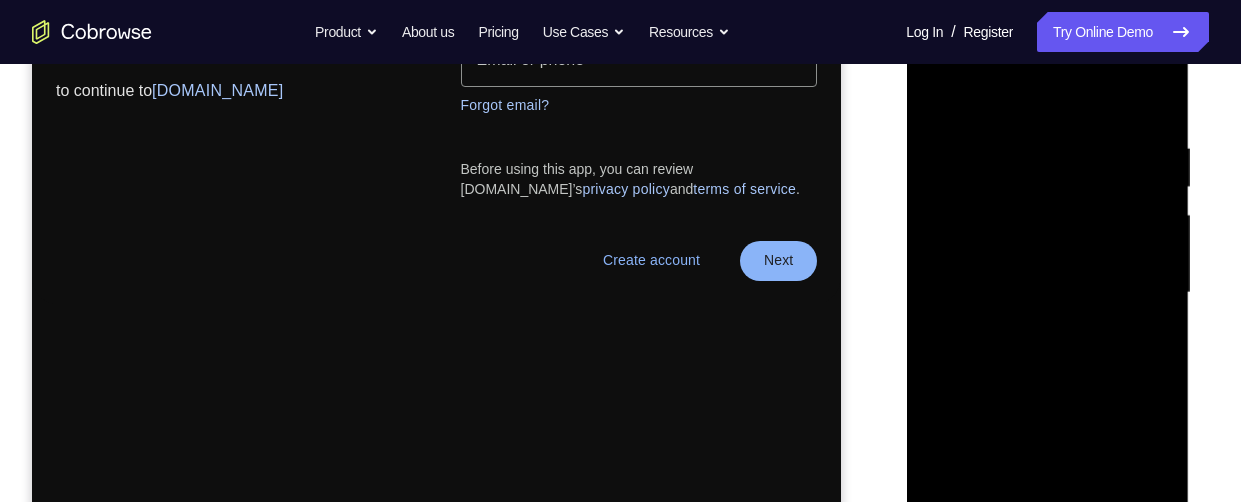 click at bounding box center (1047, 293) 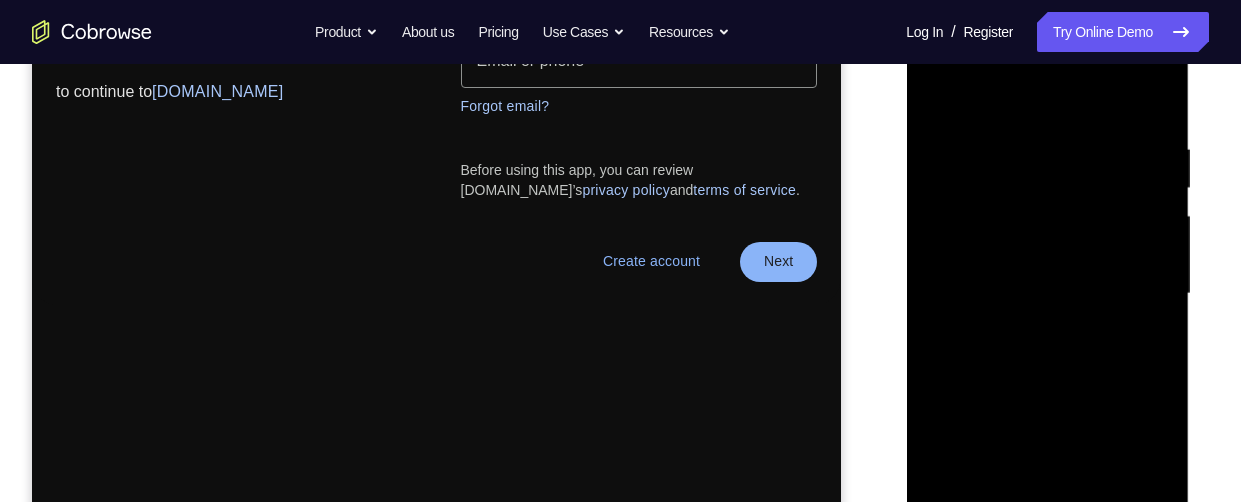 click at bounding box center [1047, 294] 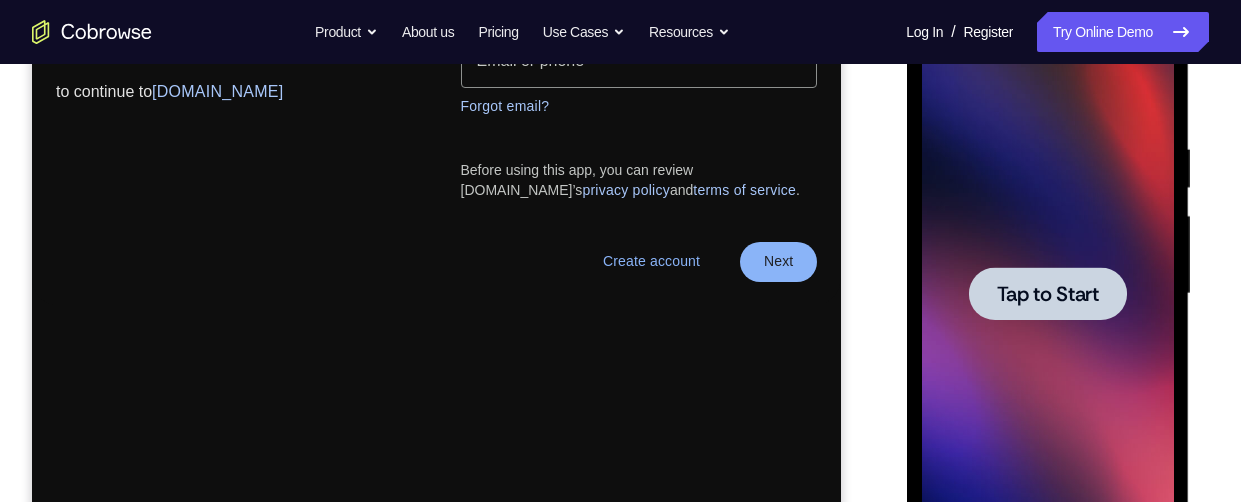 click at bounding box center (1047, 293) 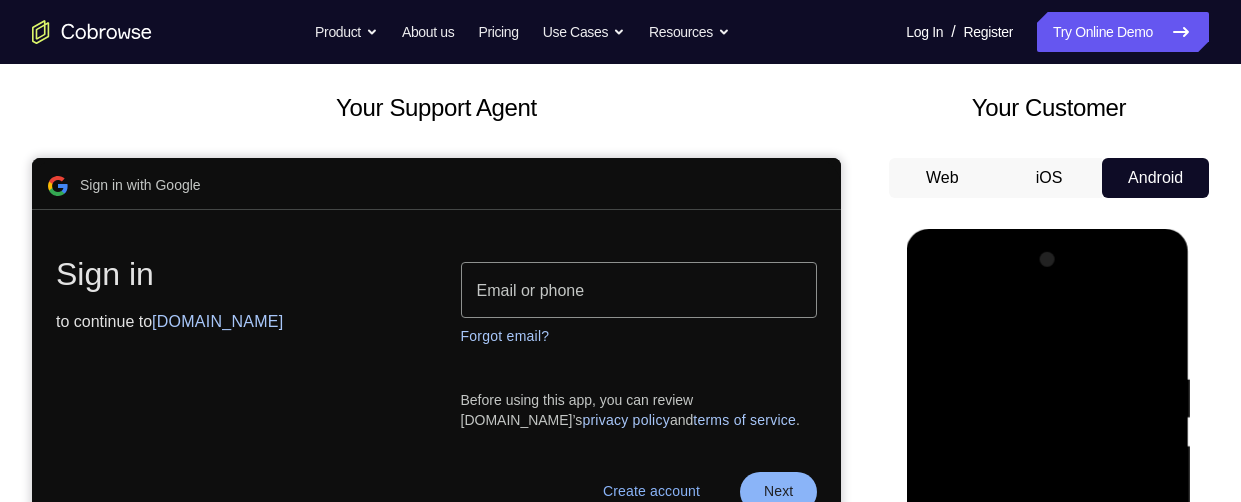 scroll, scrollTop: 473, scrollLeft: 0, axis: vertical 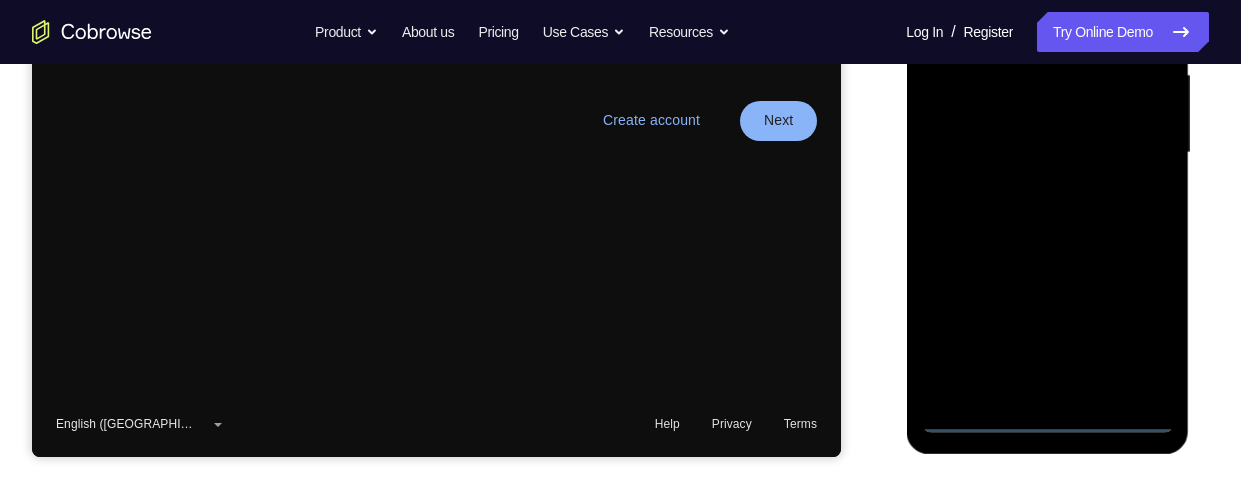 click at bounding box center [1047, 153] 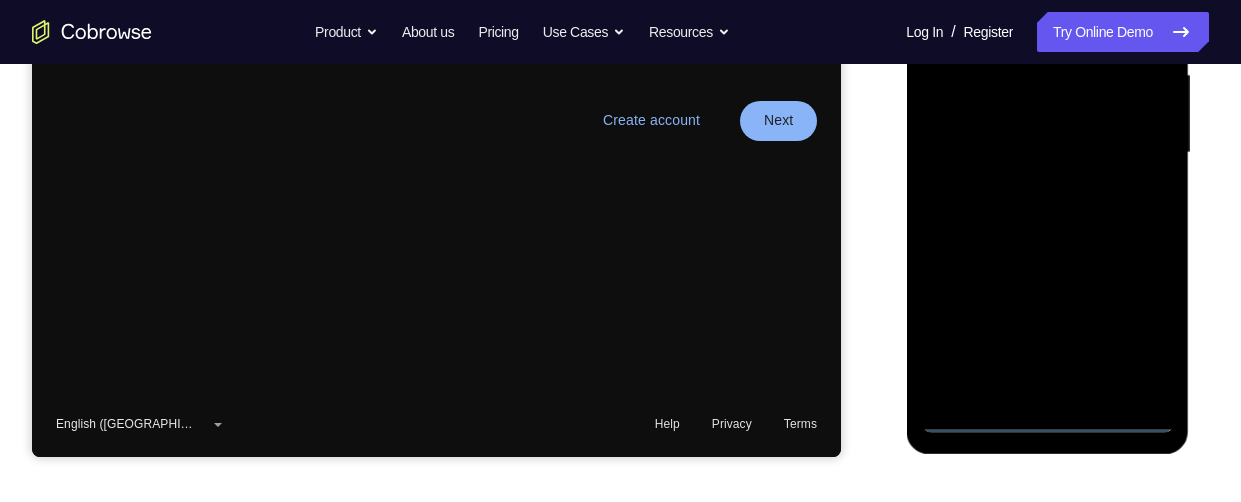 click at bounding box center (1047, 153) 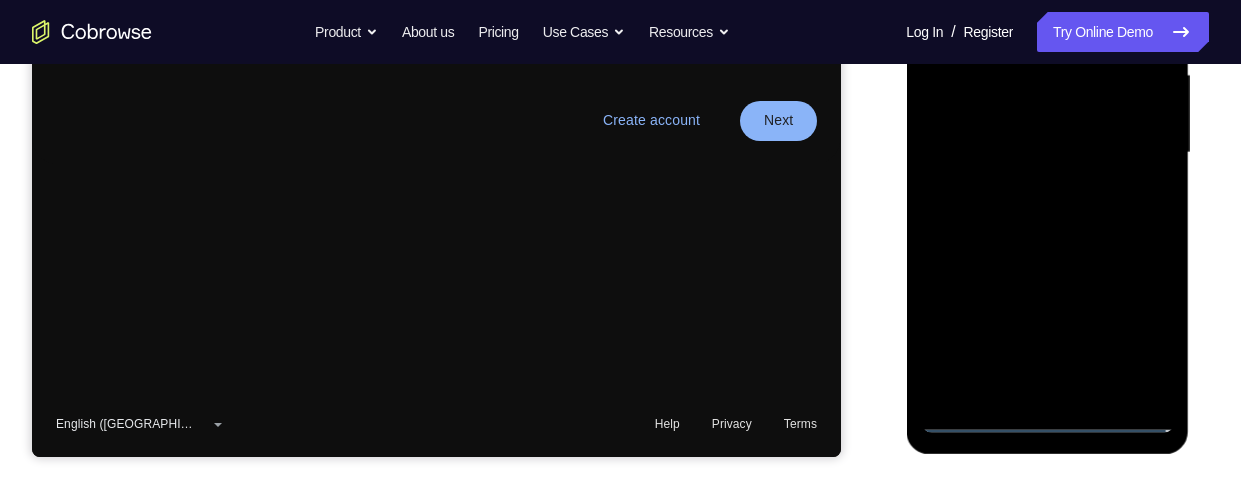 click at bounding box center [1047, 153] 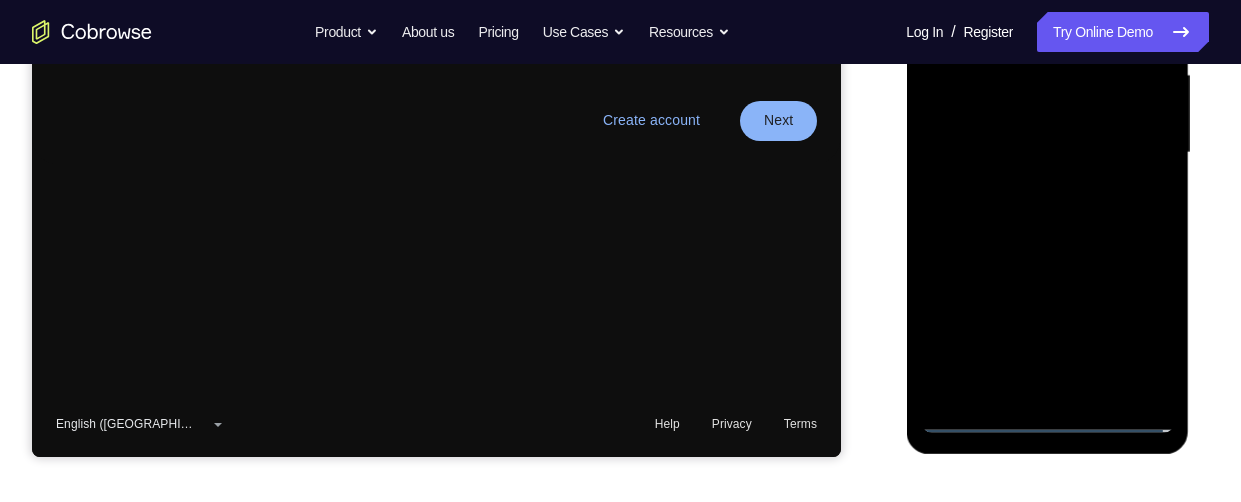 click at bounding box center [1047, 153] 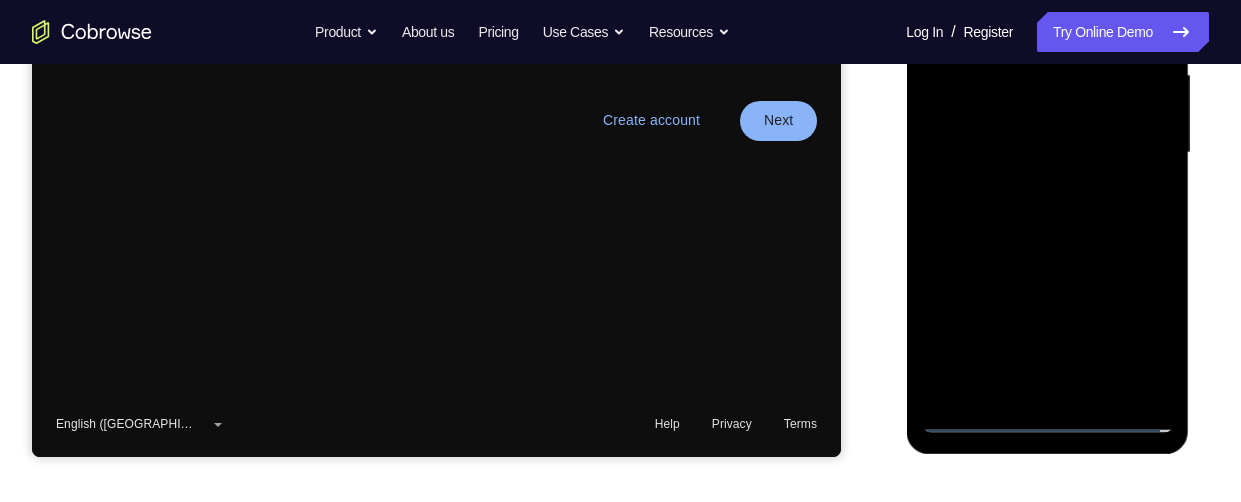 click at bounding box center (1047, 153) 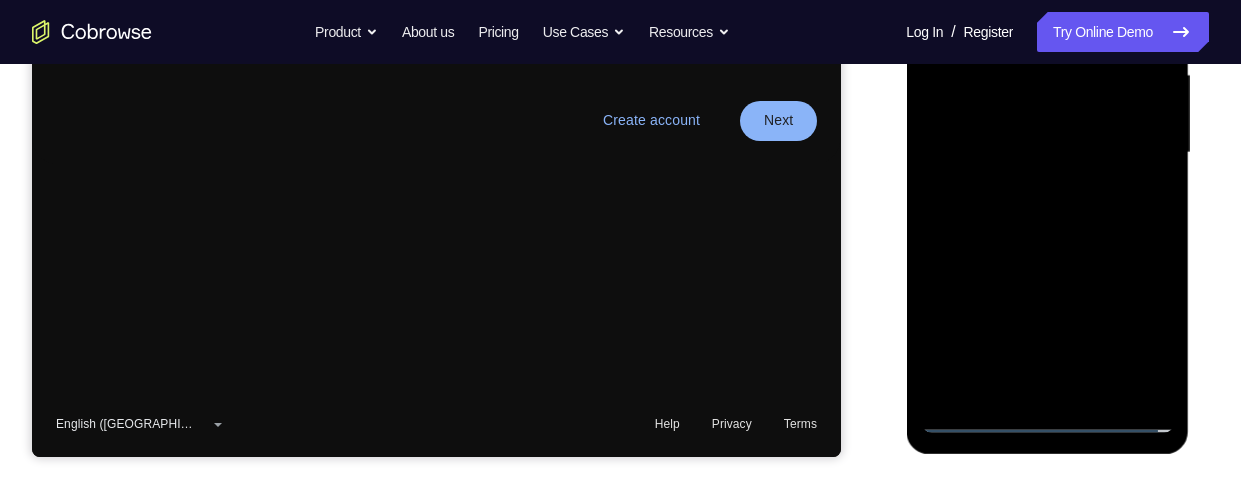 click at bounding box center [1047, 153] 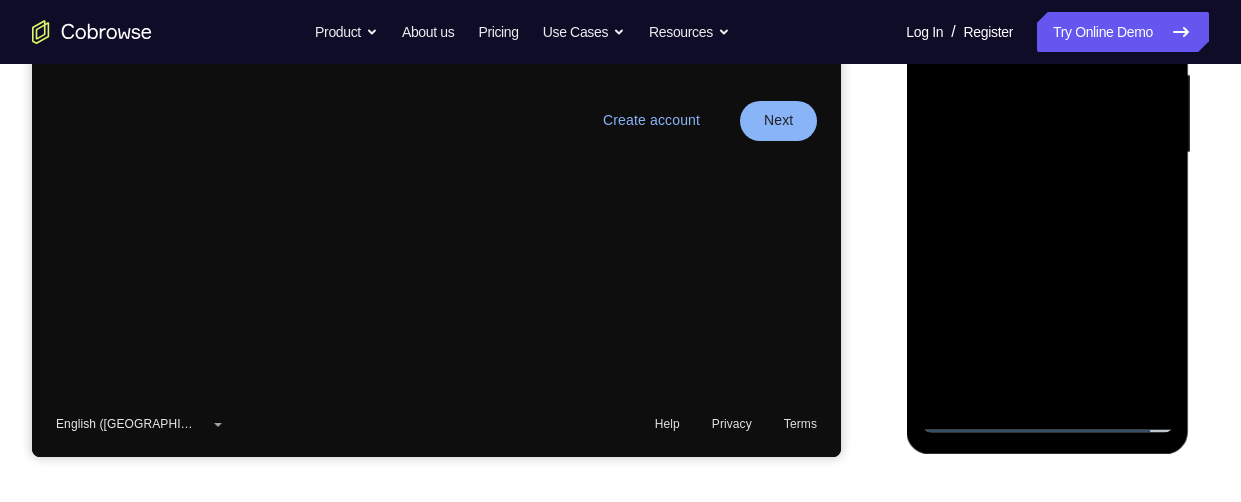 click at bounding box center [1047, 153] 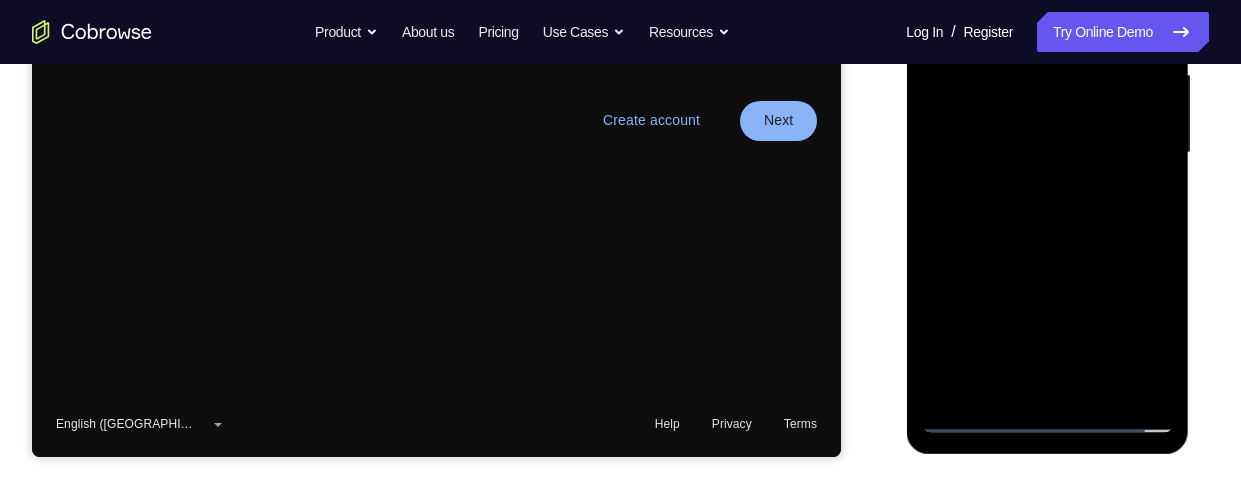 click at bounding box center (1047, 153) 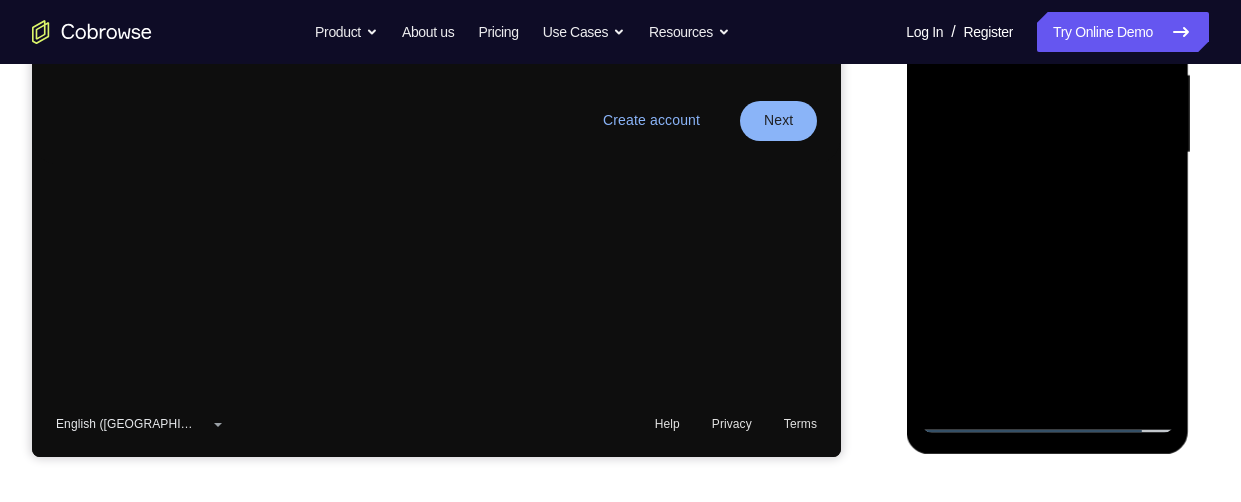 click at bounding box center (1047, 153) 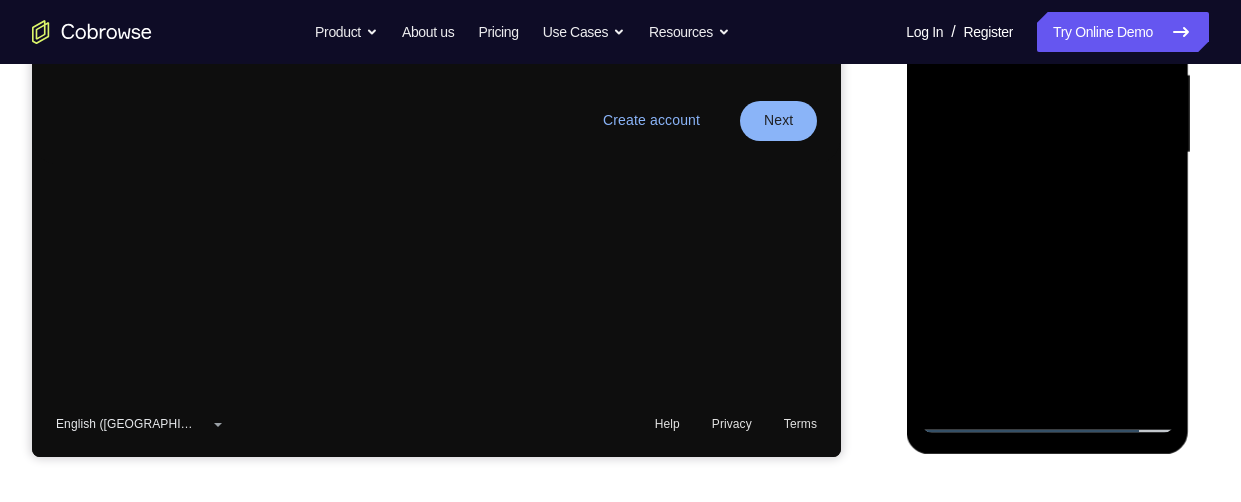 click at bounding box center [1047, 153] 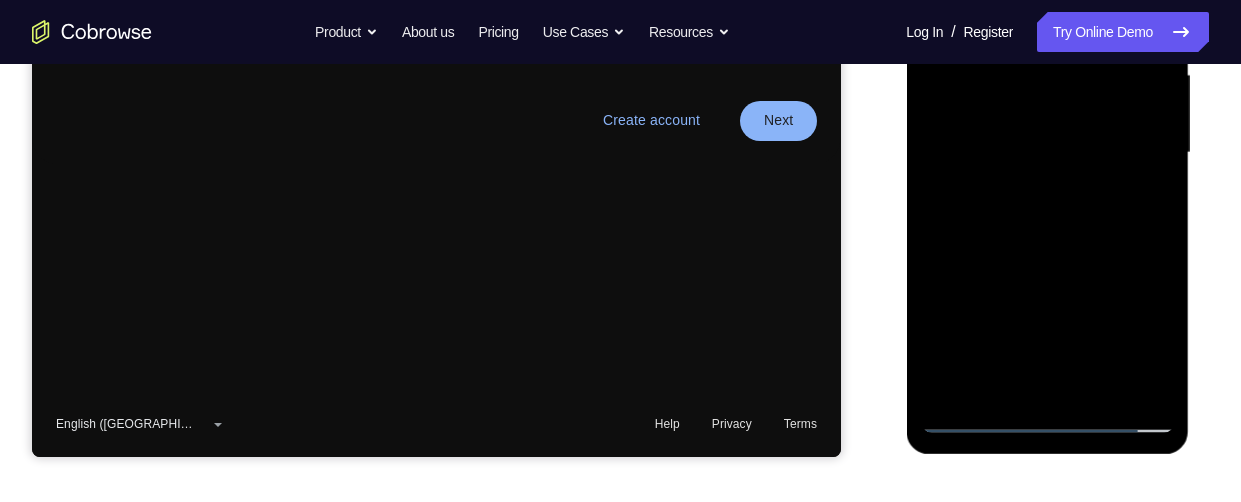click at bounding box center (1047, 153) 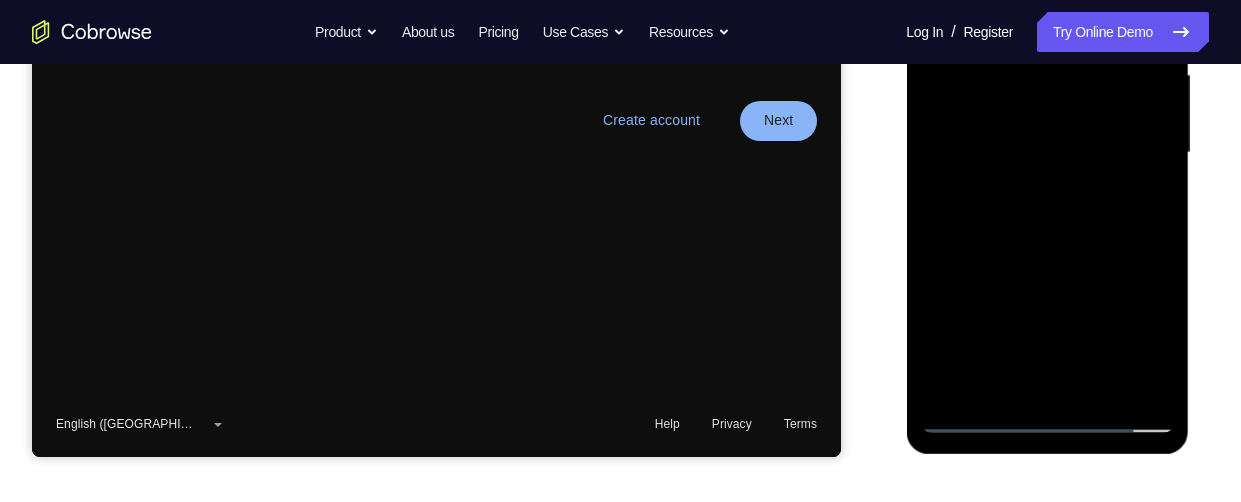click at bounding box center [1047, 153] 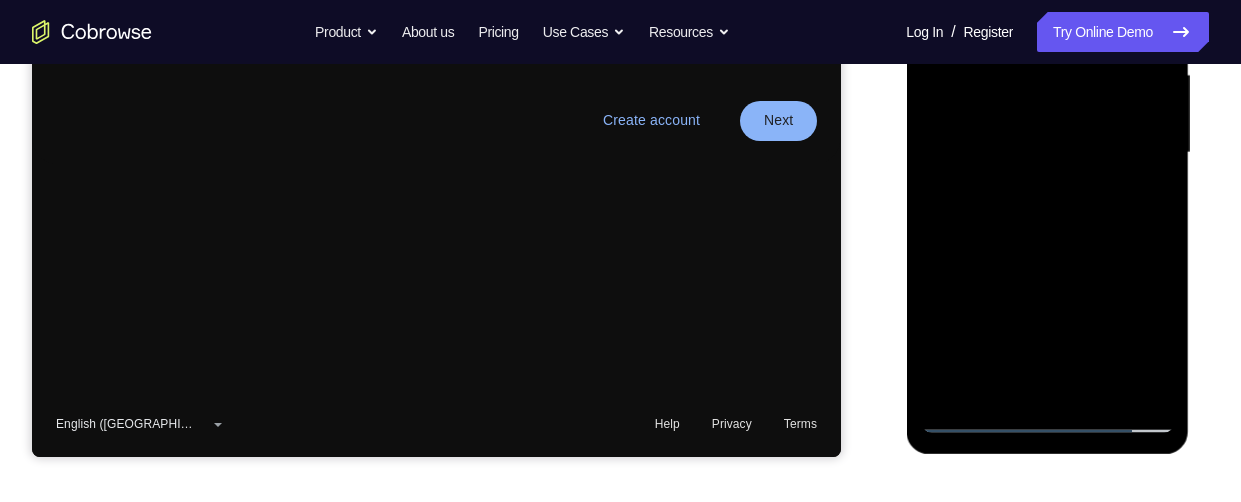 click at bounding box center (1047, 153) 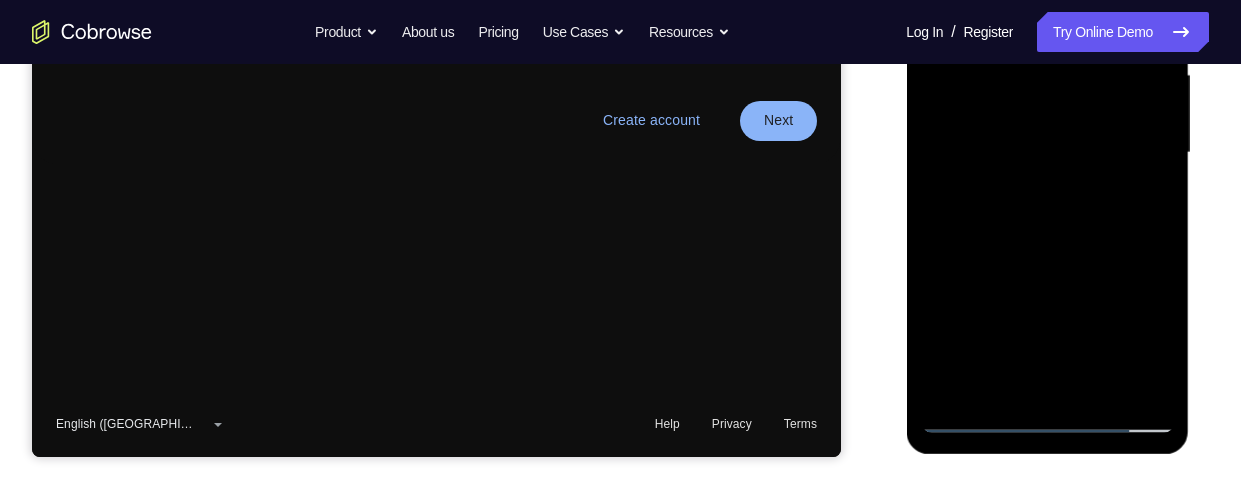 click at bounding box center (1047, 153) 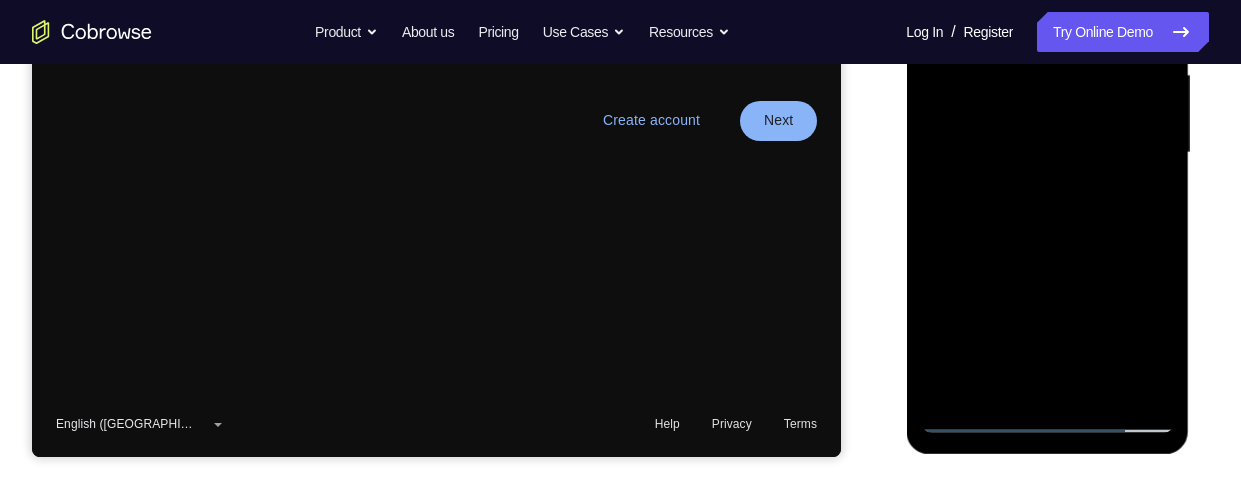 click at bounding box center [1047, 153] 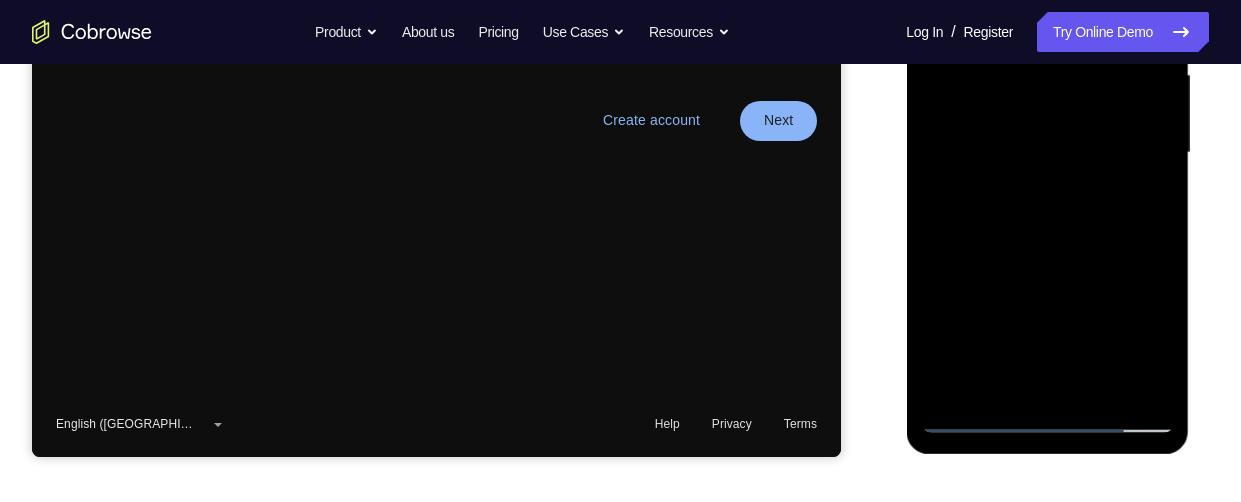 click at bounding box center (1047, 153) 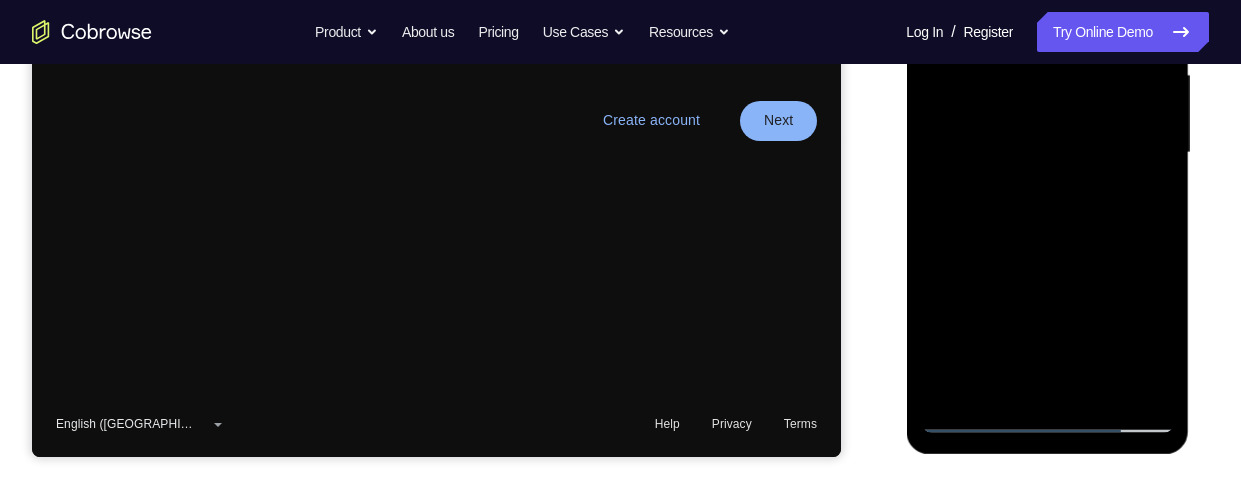 click at bounding box center (1047, 153) 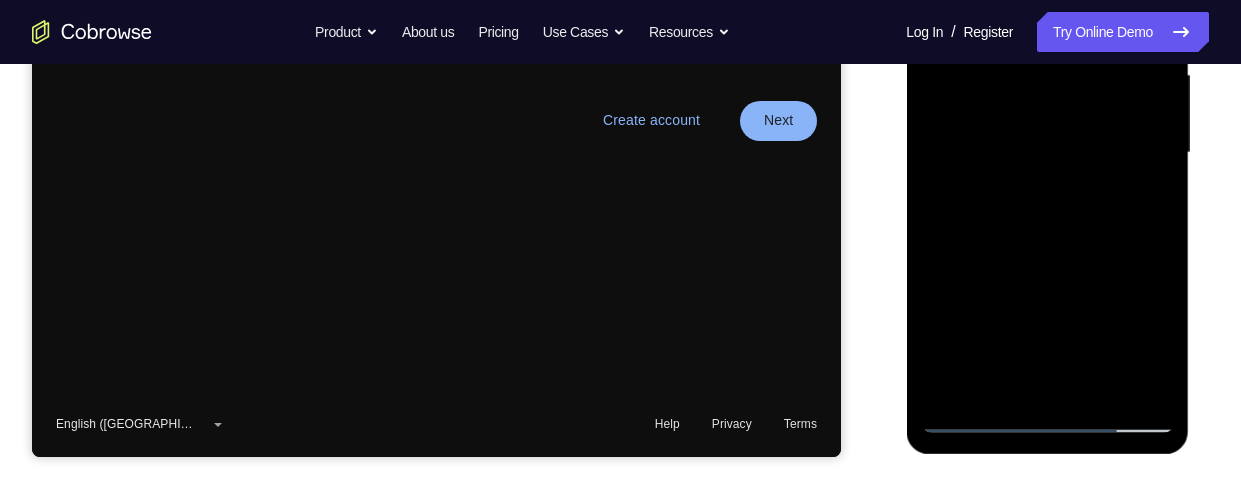 click at bounding box center (1047, 153) 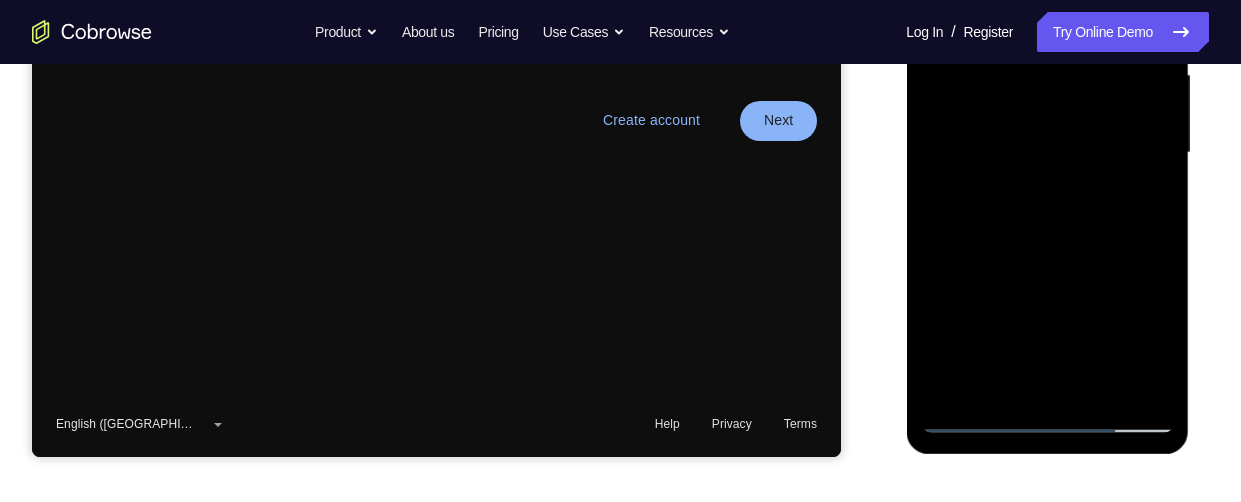 click at bounding box center [1047, 153] 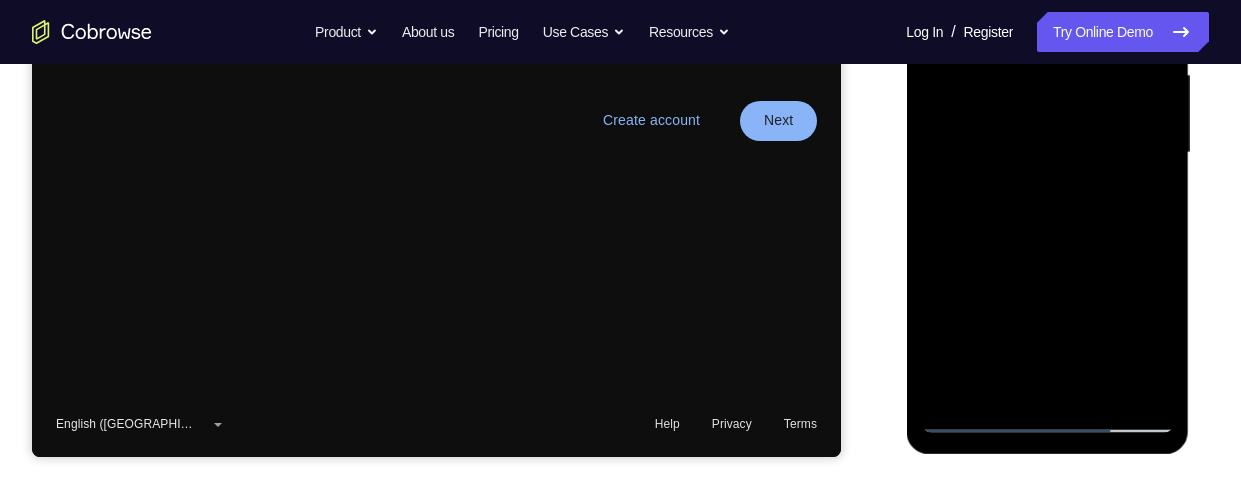 click at bounding box center [1047, 153] 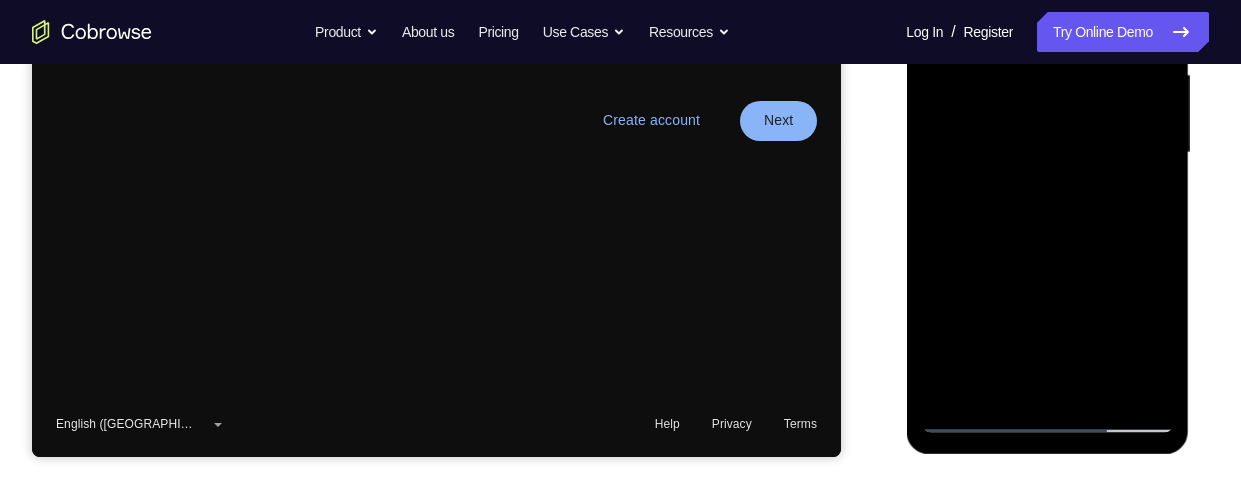 click at bounding box center (1047, 153) 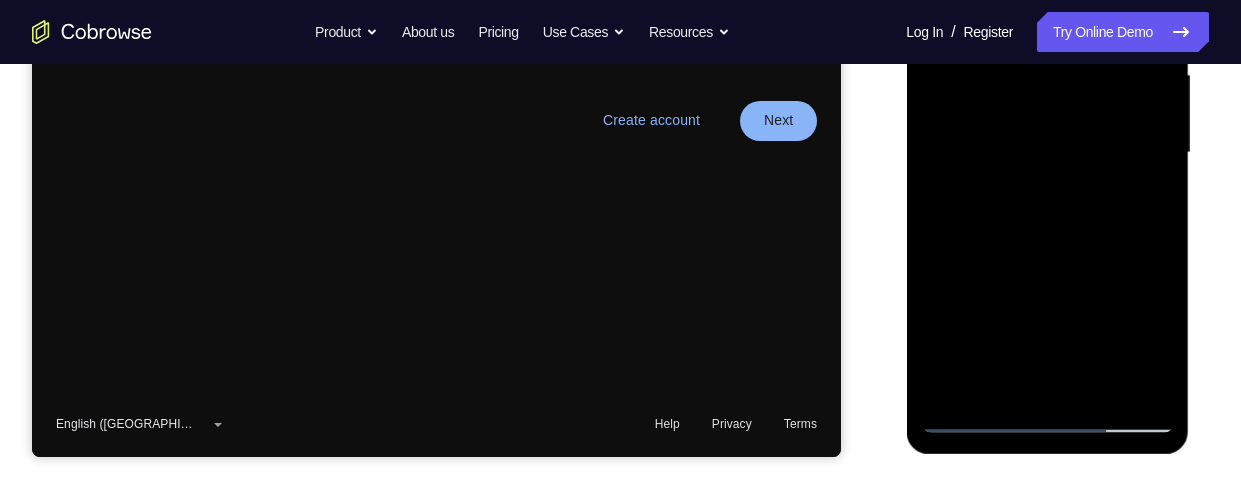 click at bounding box center (1047, 153) 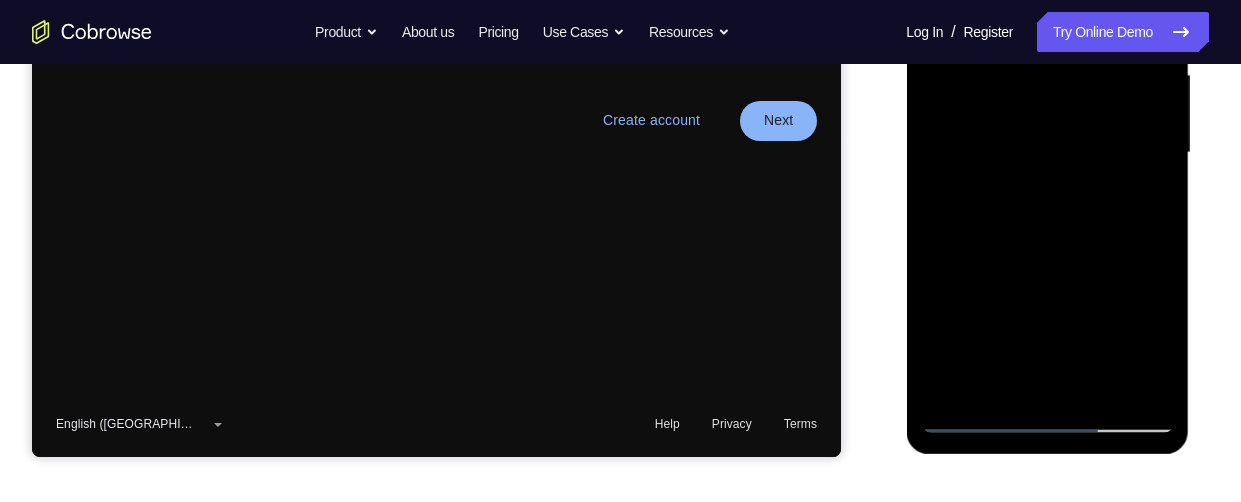 click at bounding box center [1047, 153] 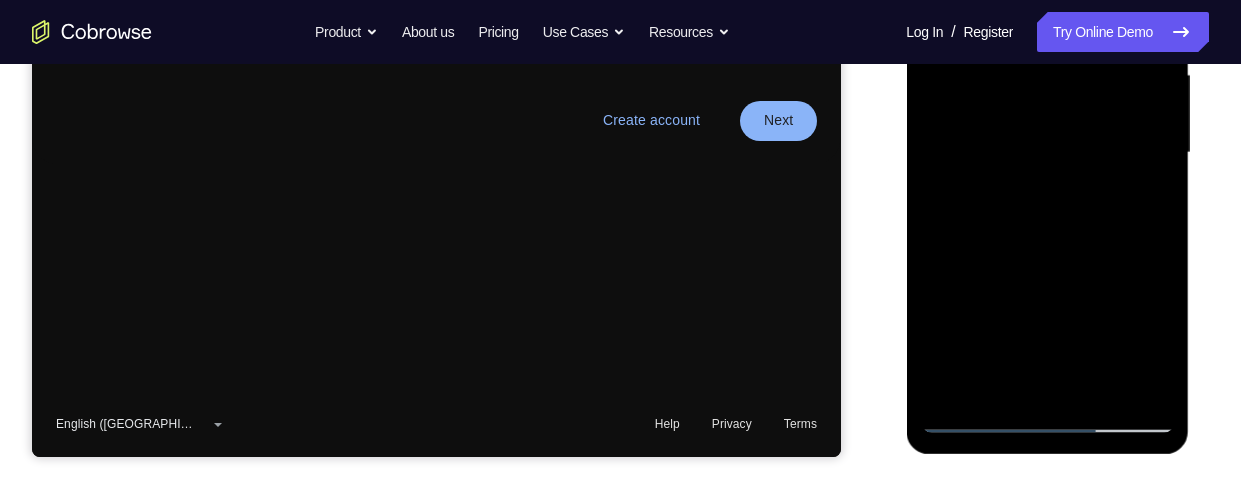 click at bounding box center [1047, 153] 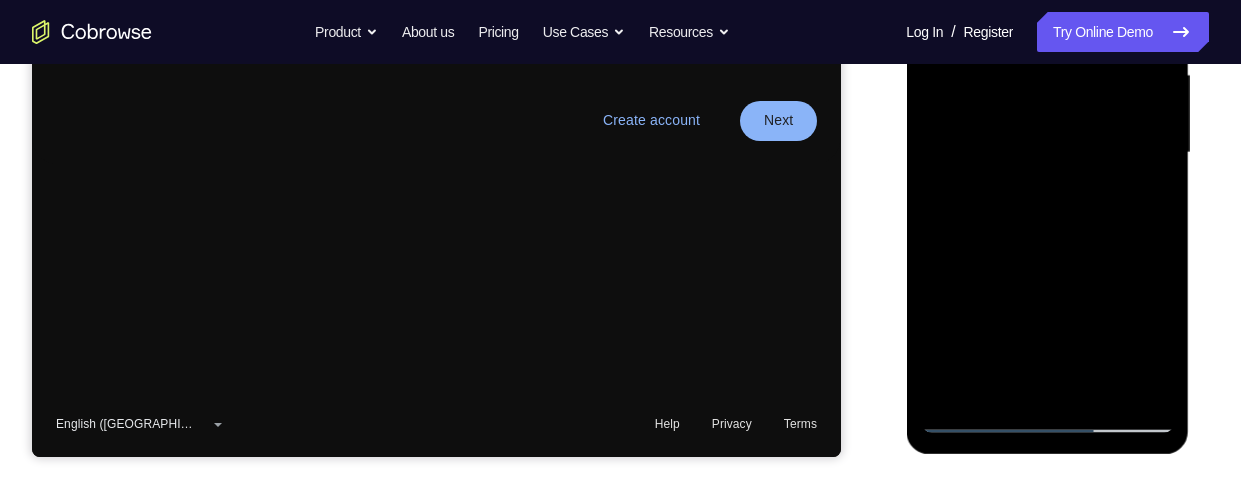 click at bounding box center [1047, 153] 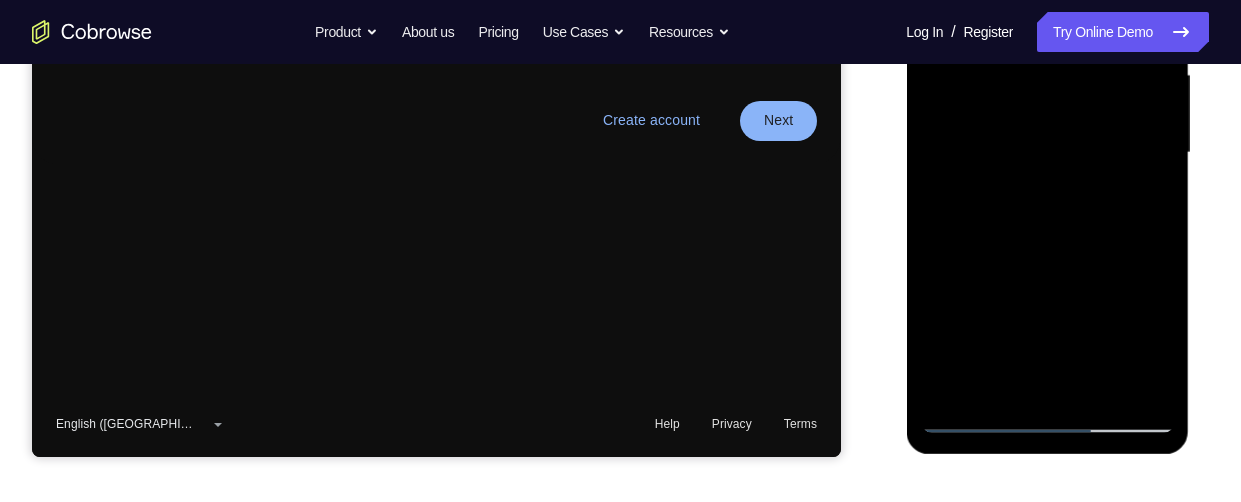 click at bounding box center [1047, 153] 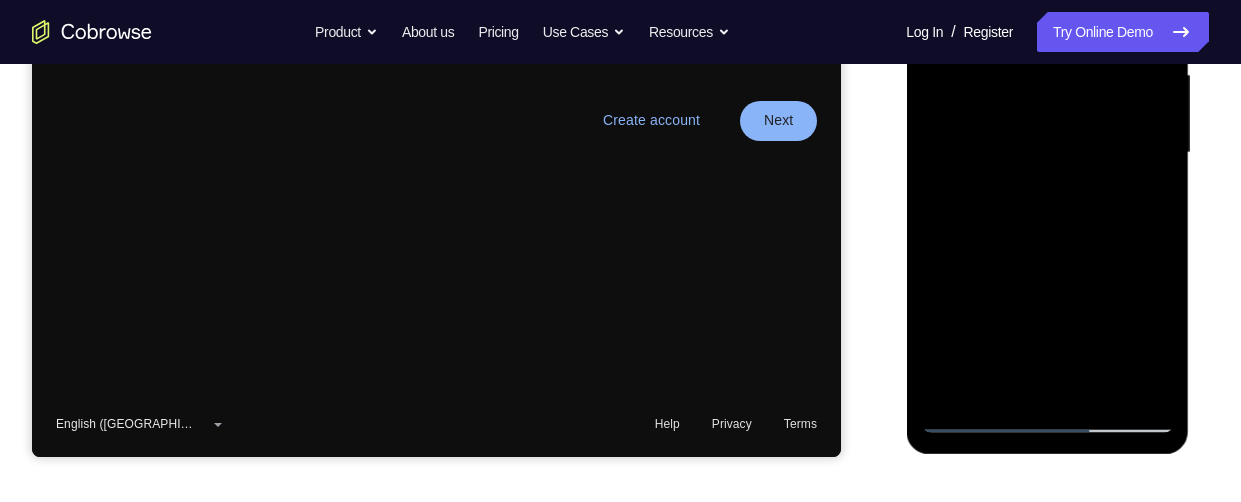 click at bounding box center (1047, 153) 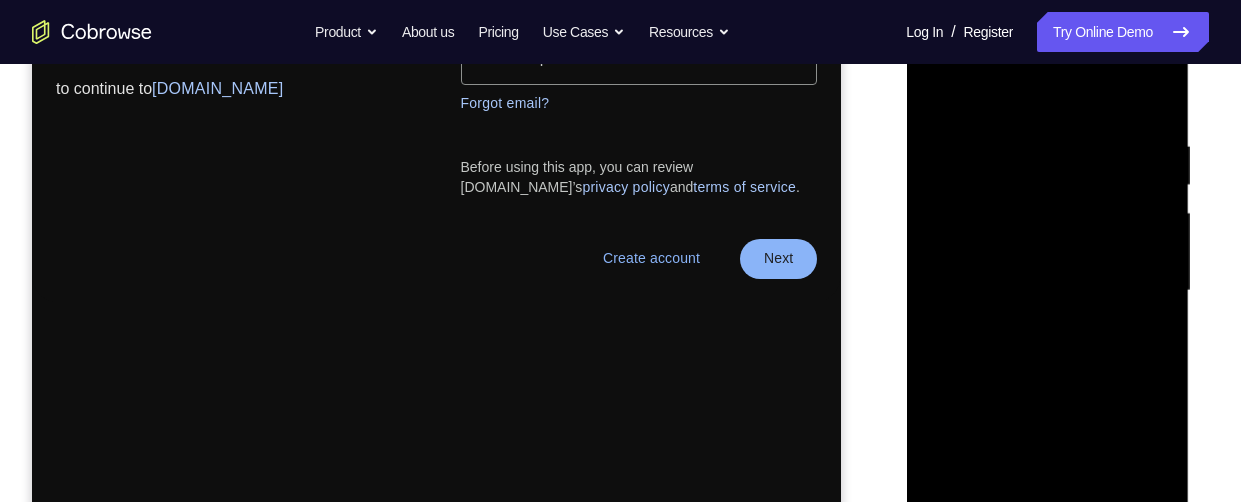 scroll, scrollTop: 390, scrollLeft: 0, axis: vertical 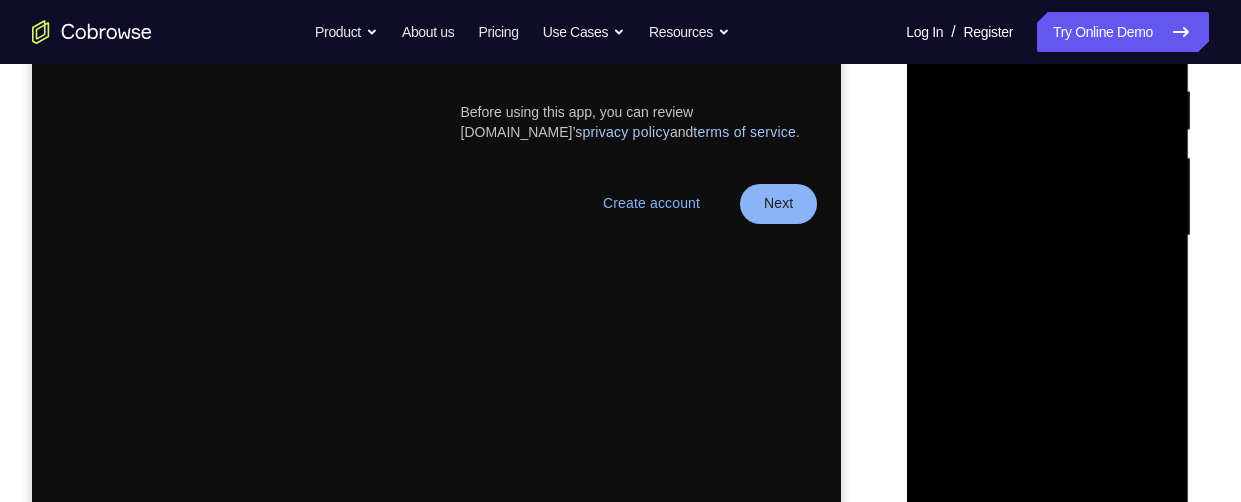 click at bounding box center (1047, 236) 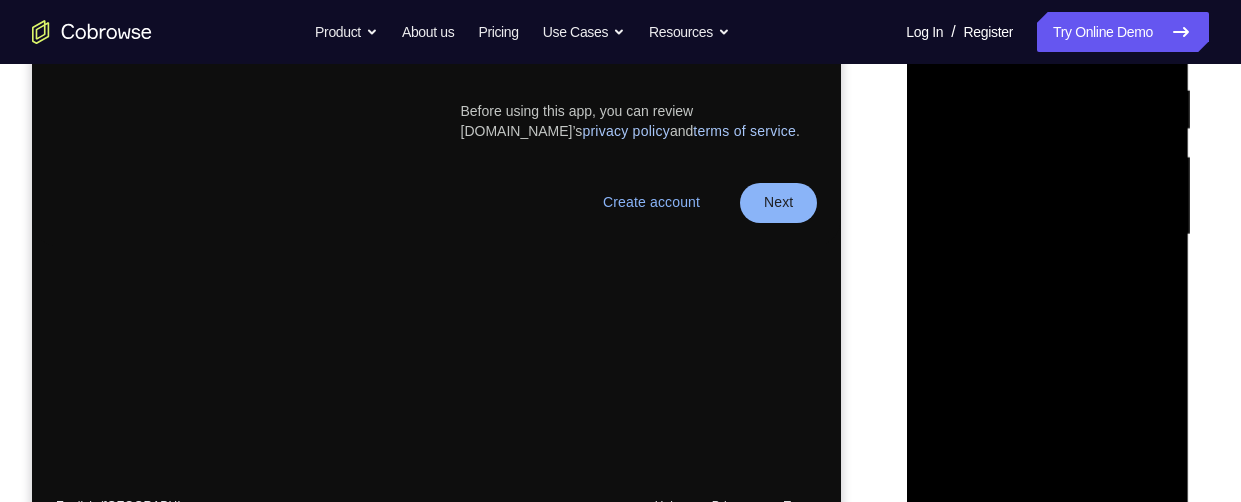 click at bounding box center (1047, 235) 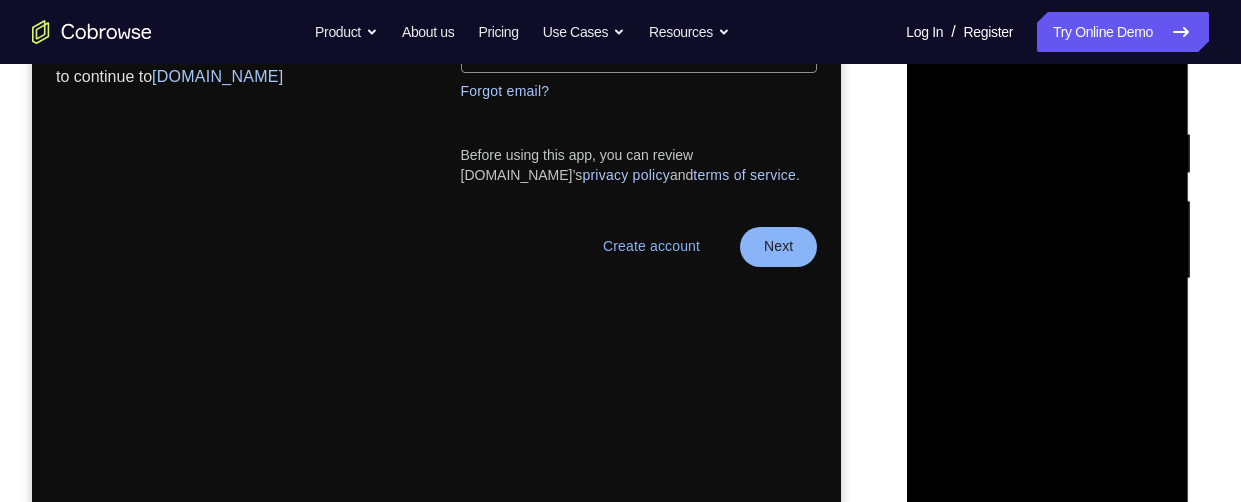 scroll, scrollTop: 342, scrollLeft: 0, axis: vertical 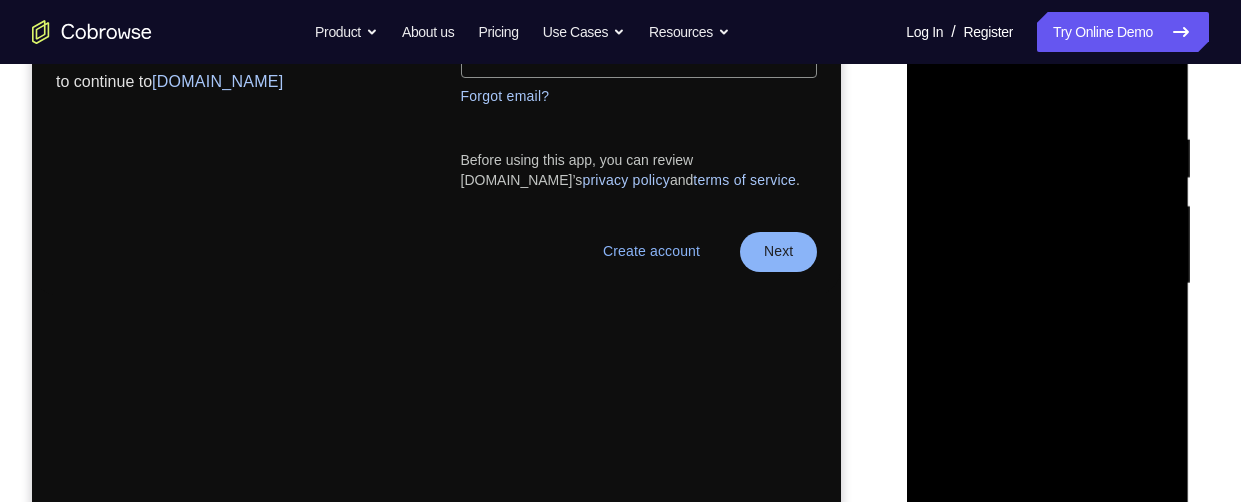 click at bounding box center [1047, 284] 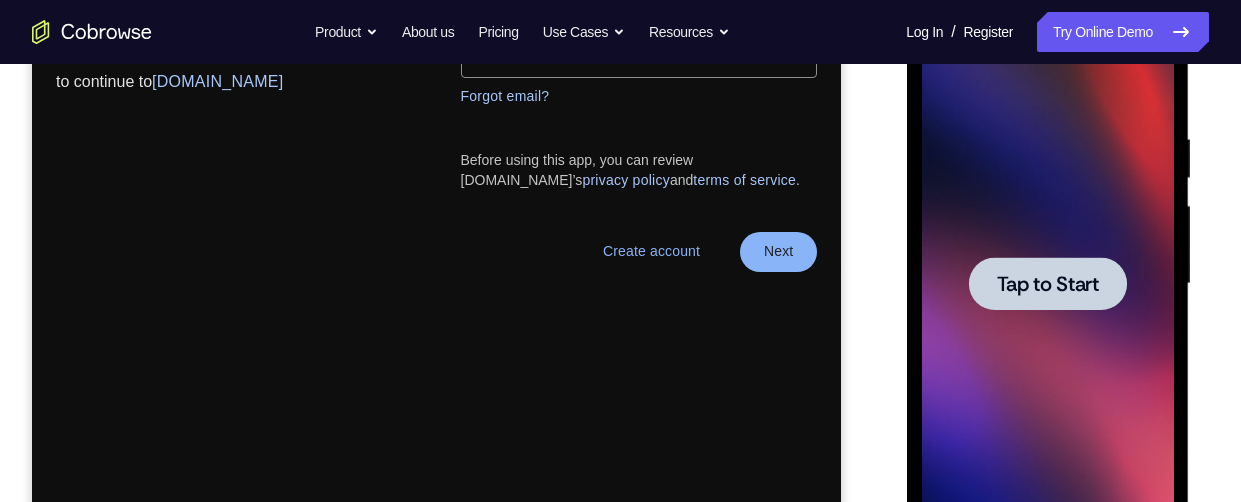 click at bounding box center [1047, 283] 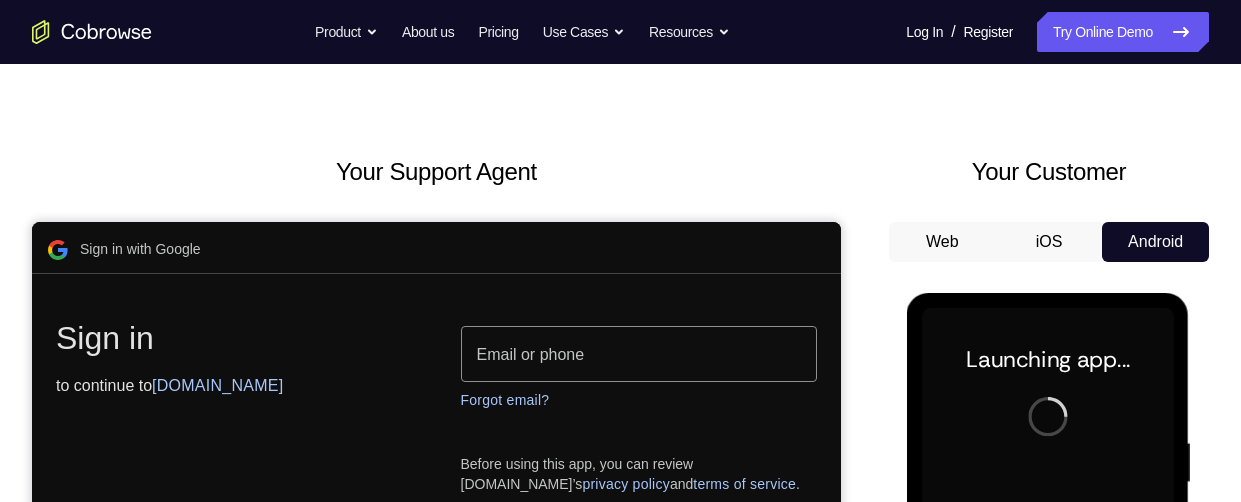 scroll, scrollTop: 267, scrollLeft: 0, axis: vertical 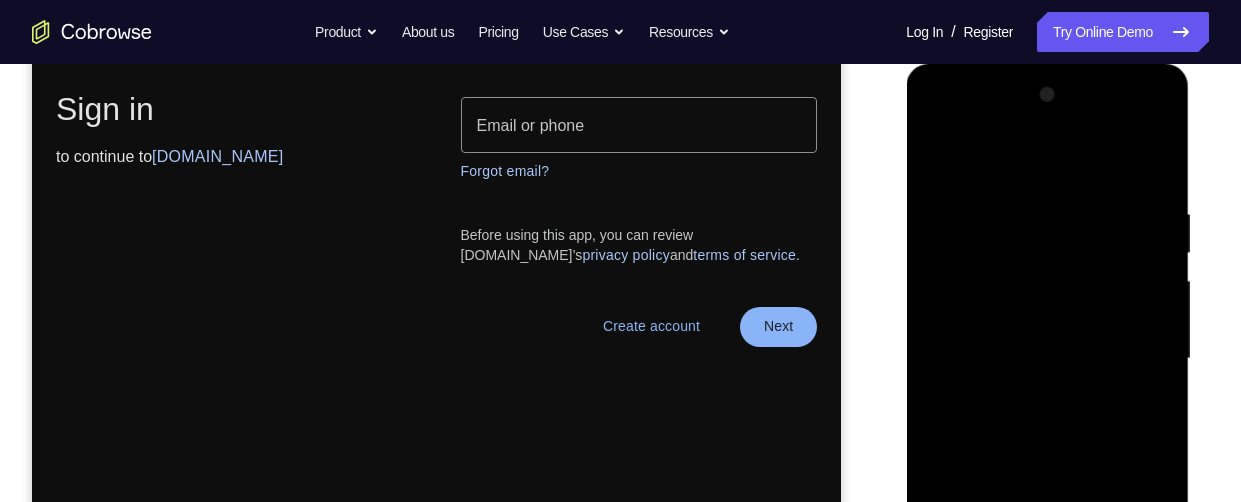 click at bounding box center [1047, 359] 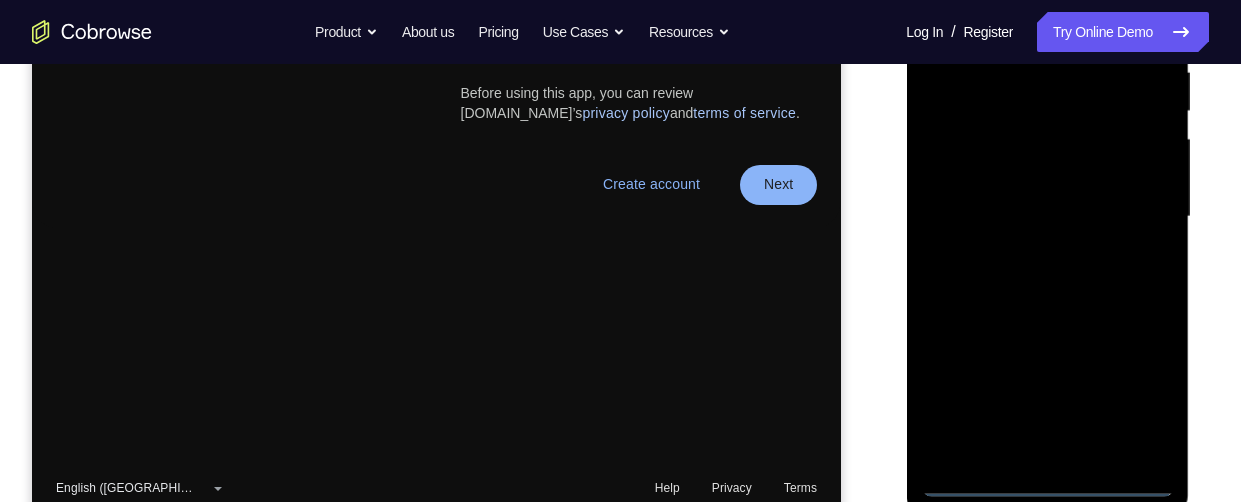 click on "Your Support Agent             Your Customer       Web   iOS   Android                         Next Steps   We’d be happy to give a product demo, answer any technical questions, or share best practices.          Create An Account             Contact Sales" at bounding box center (620, 314) 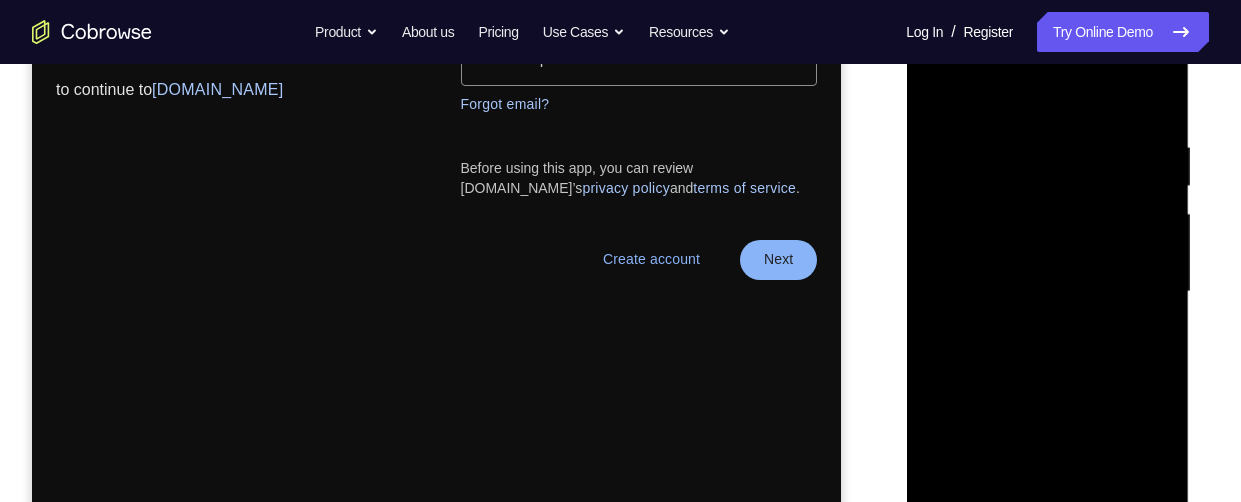 click at bounding box center [1047, 292] 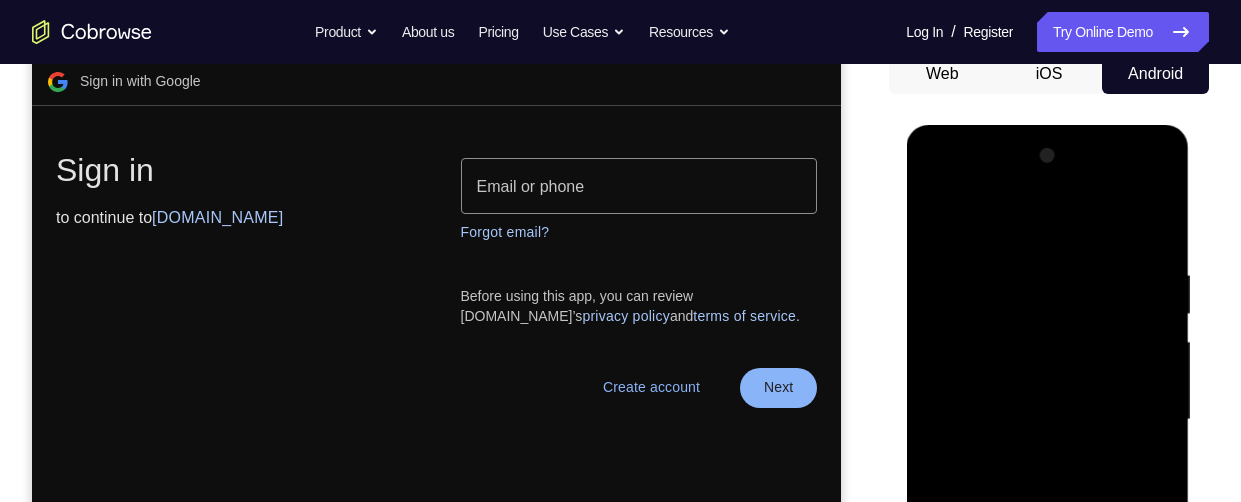 click at bounding box center (1047, 420) 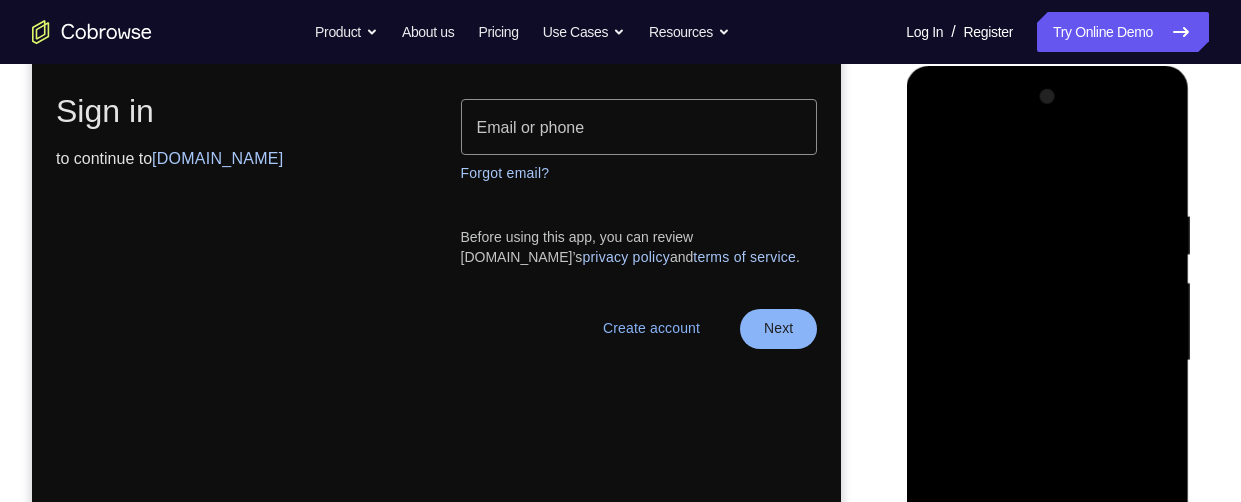 scroll, scrollTop: 268, scrollLeft: 0, axis: vertical 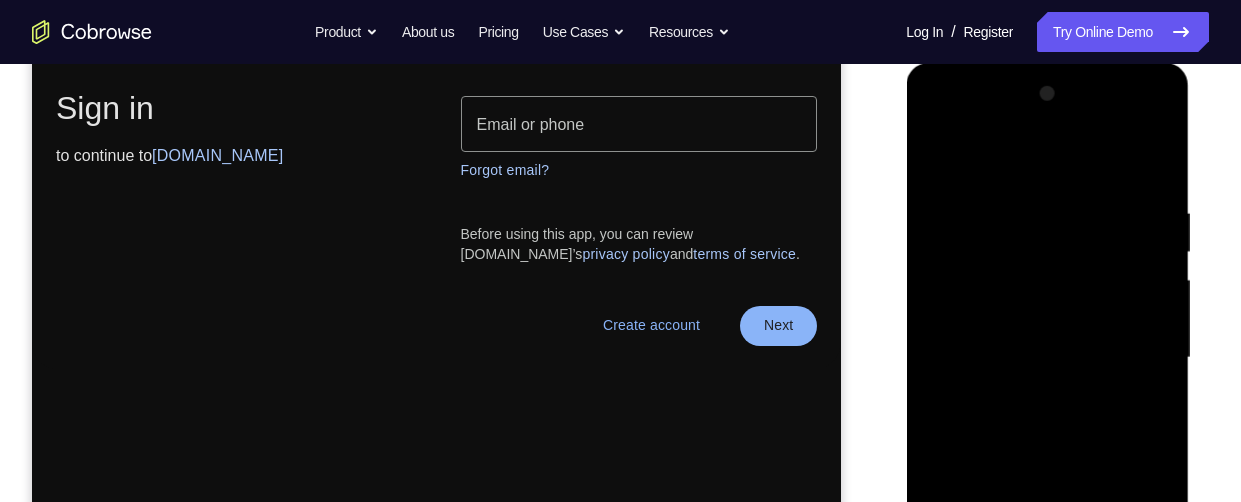 click at bounding box center (1047, 358) 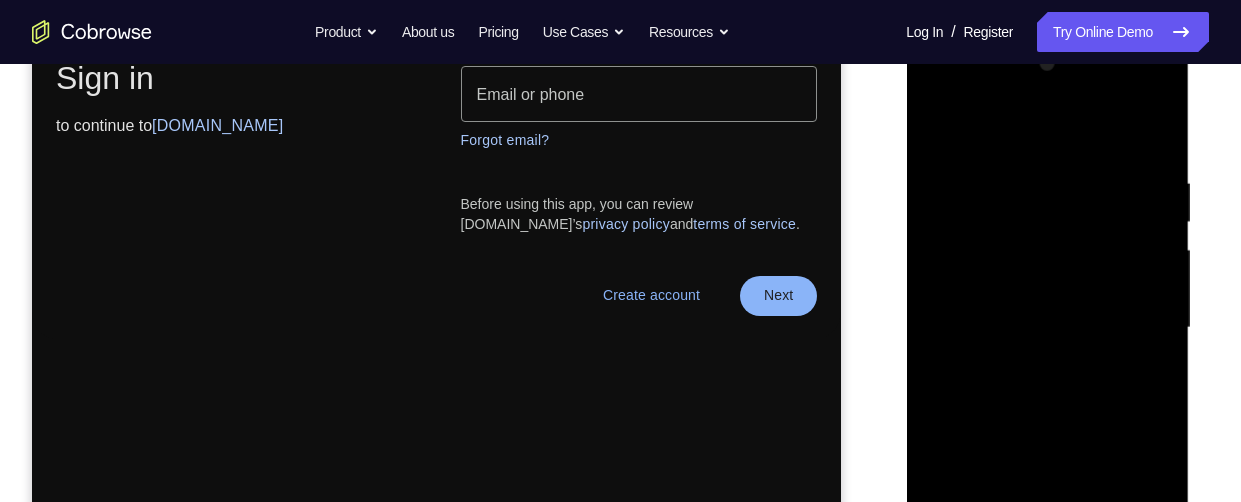 click at bounding box center (1047, 328) 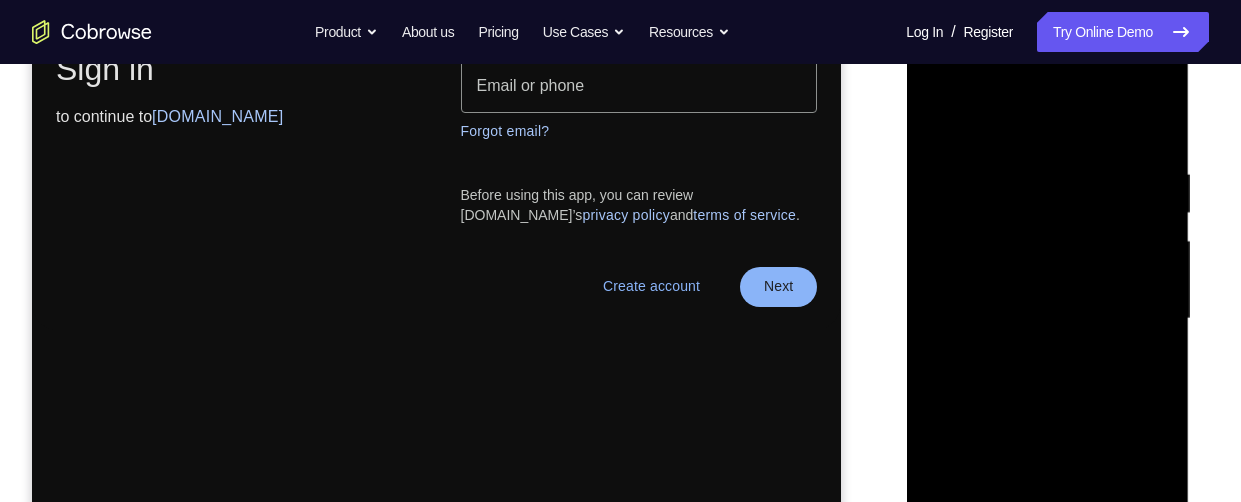 scroll, scrollTop: 377, scrollLeft: 0, axis: vertical 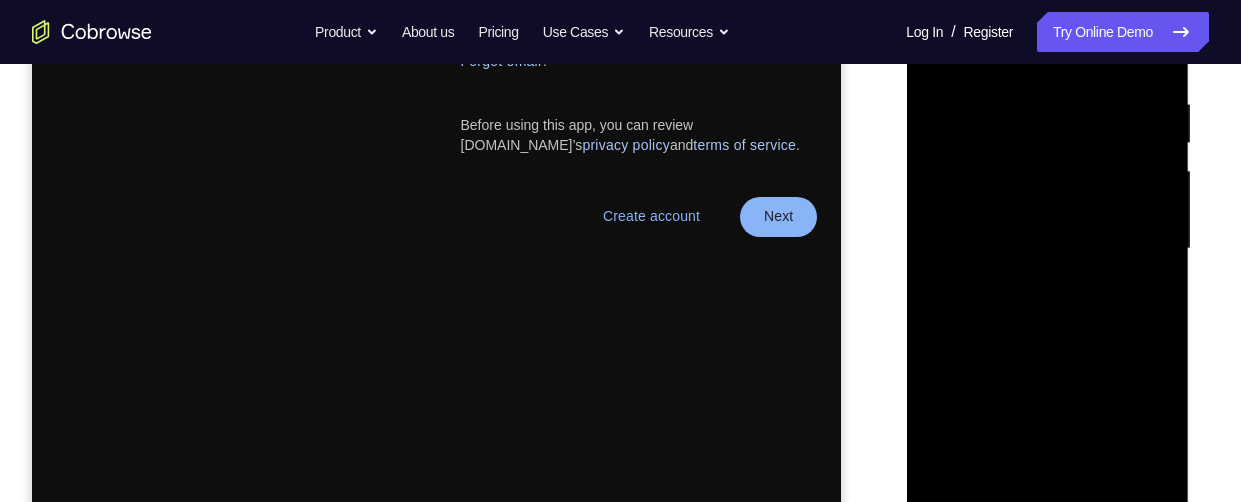 click at bounding box center [1047, 249] 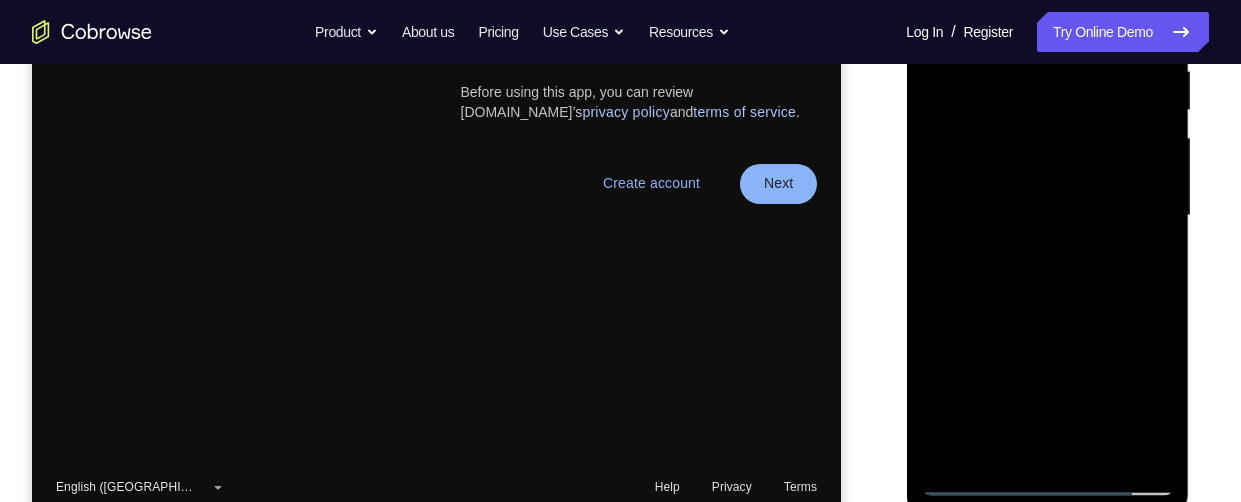 click at bounding box center [1047, 216] 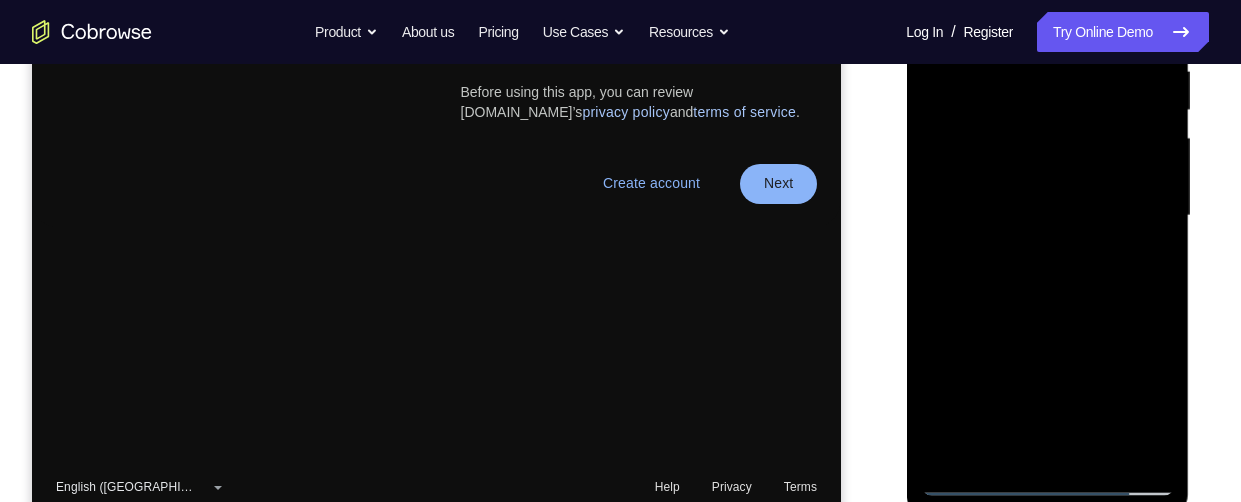 click at bounding box center [1047, 216] 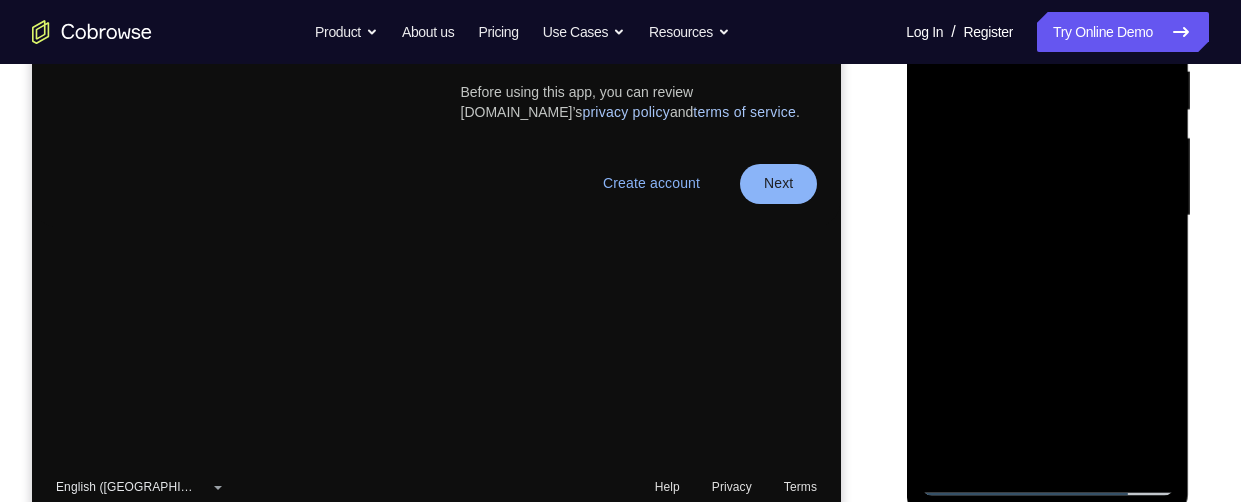 click at bounding box center (1047, 216) 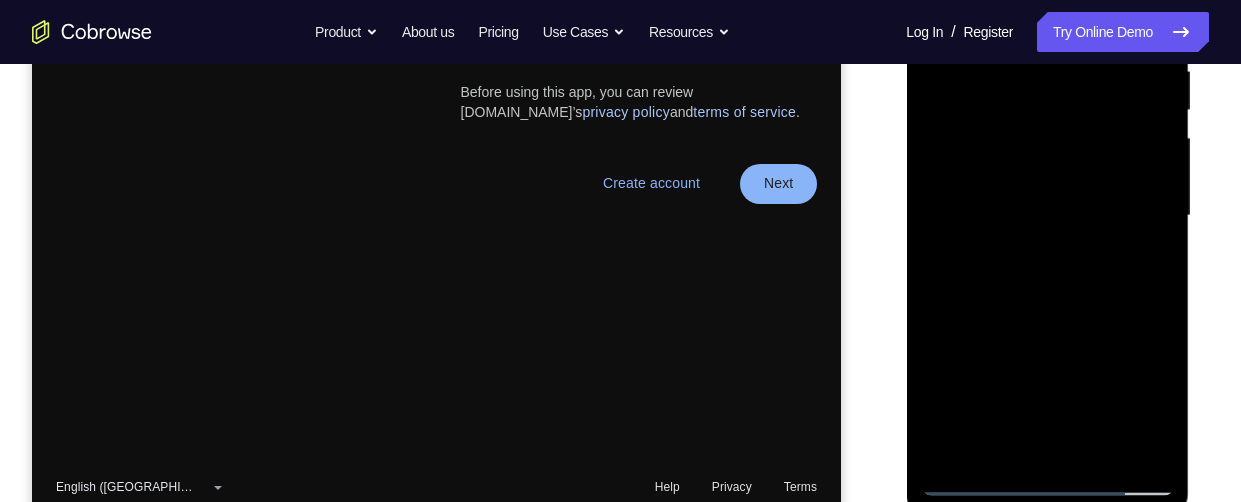 click at bounding box center (1047, 216) 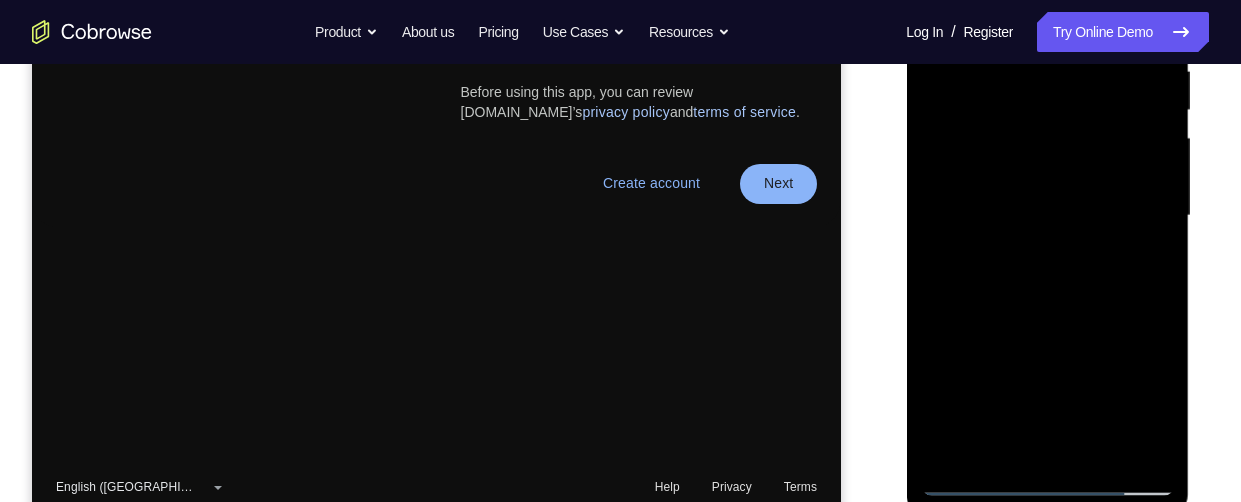 click at bounding box center (1047, 216) 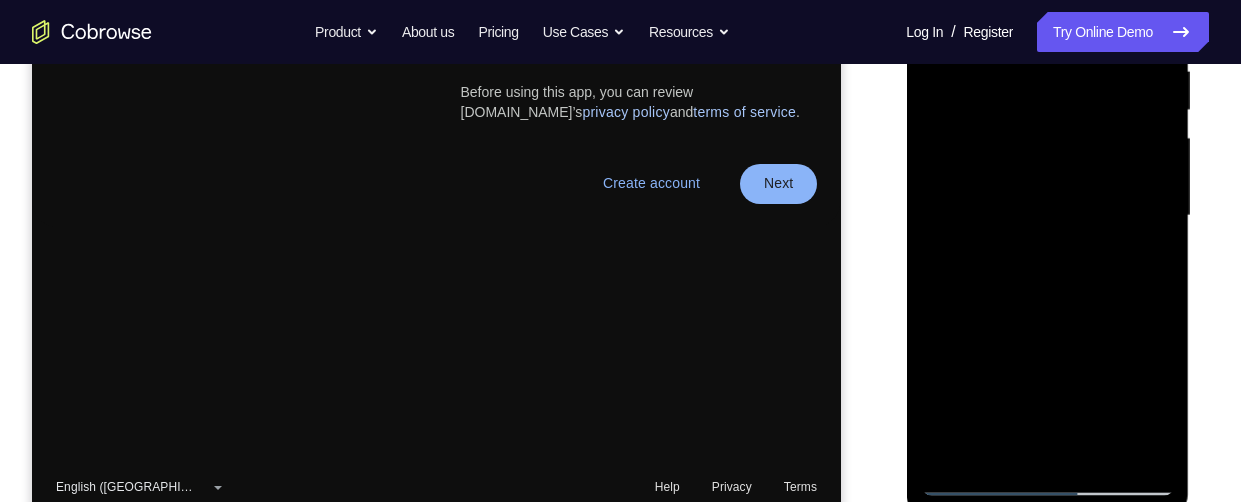 click at bounding box center (1047, 216) 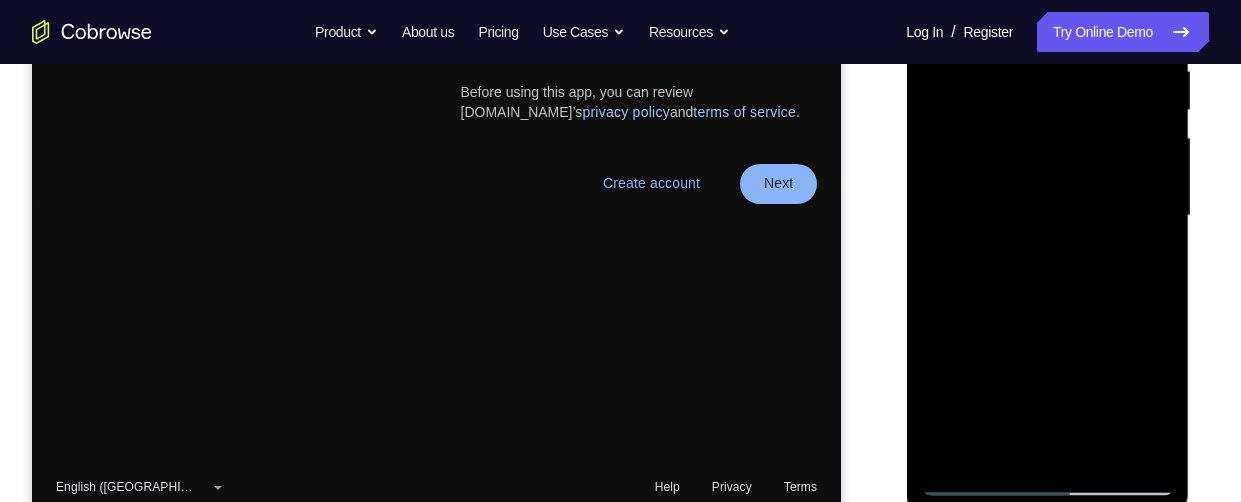 click at bounding box center (1047, 216) 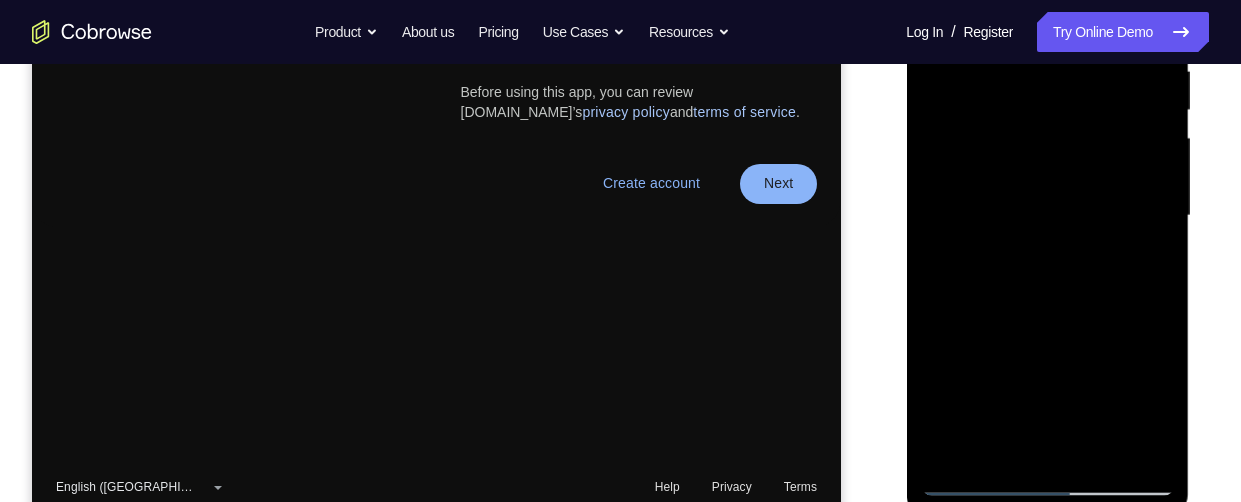 scroll, scrollTop: 486, scrollLeft: 0, axis: vertical 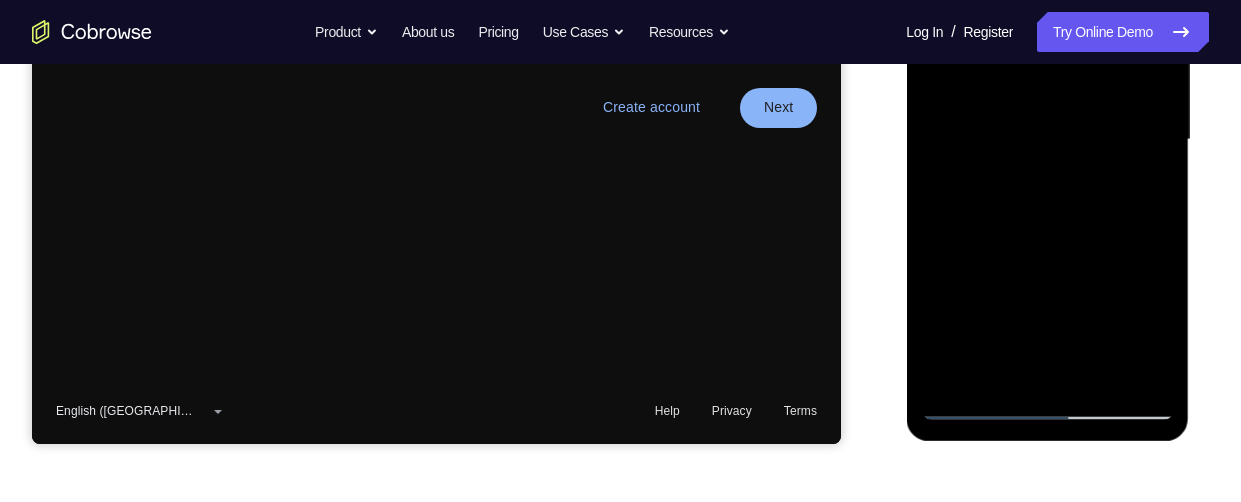 click at bounding box center (1047, 140) 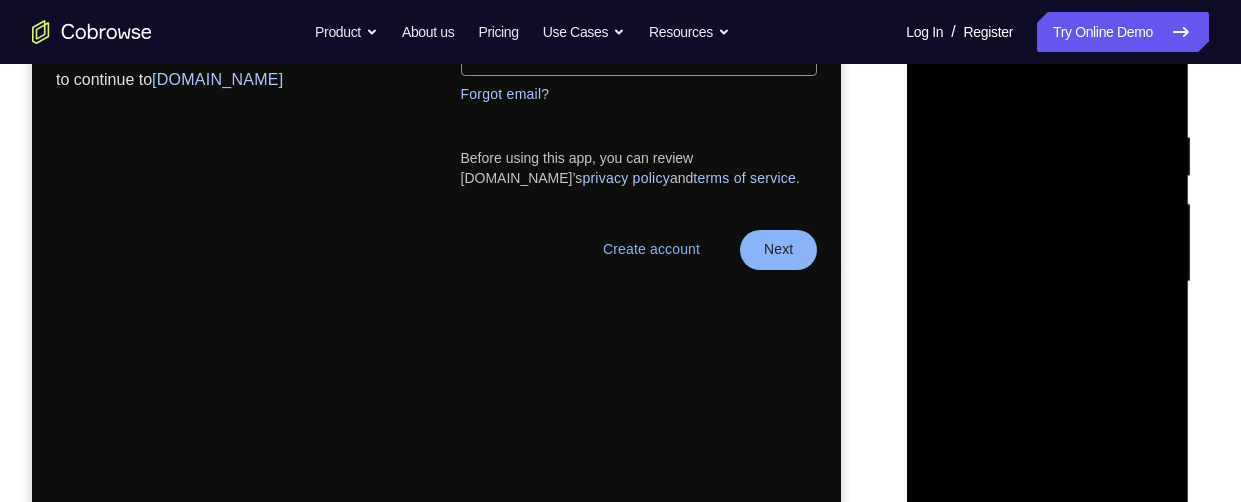 scroll, scrollTop: 328, scrollLeft: 0, axis: vertical 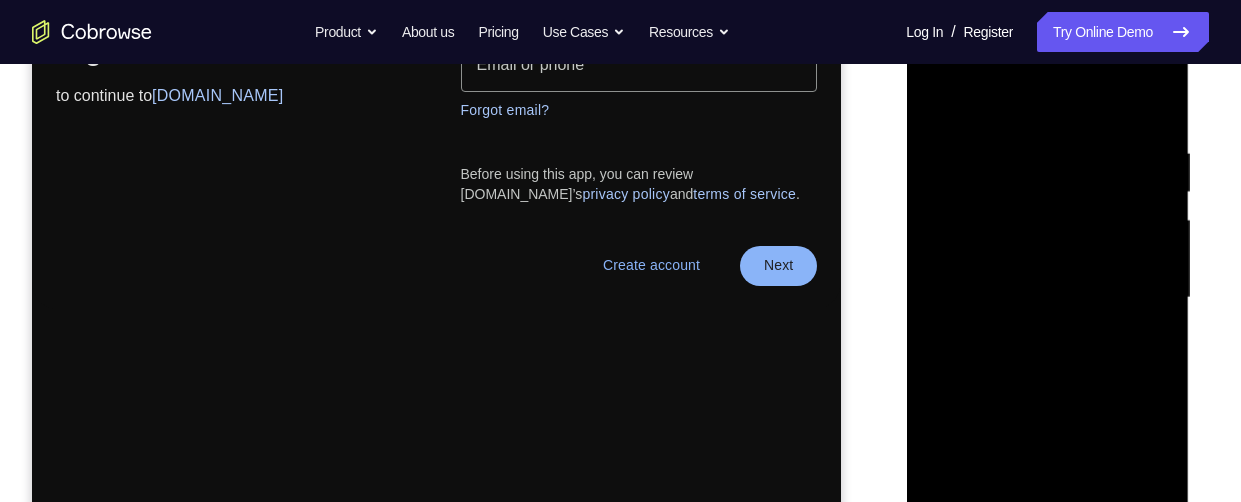 click at bounding box center [1047, 298] 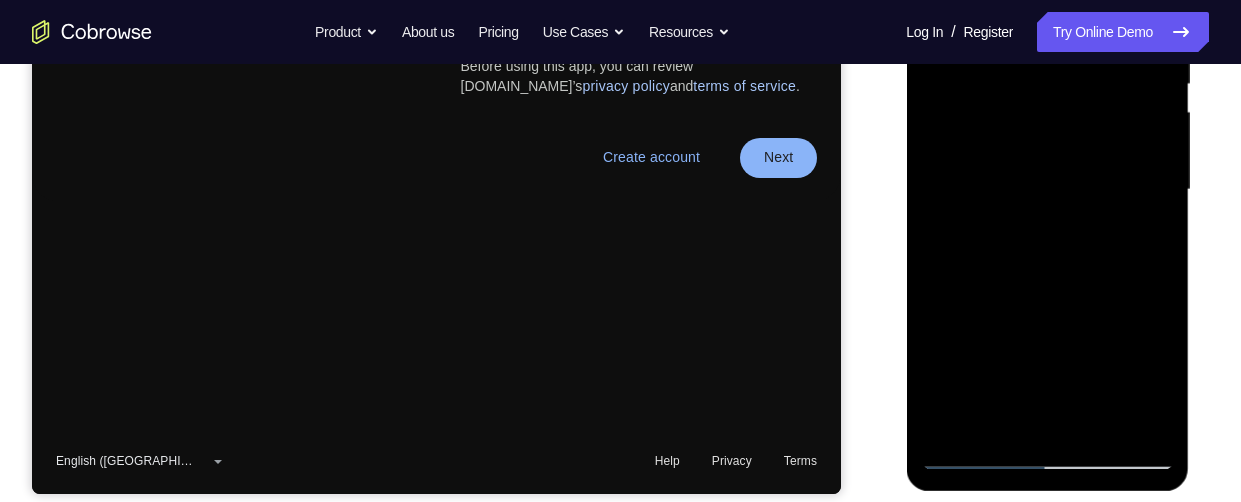 scroll, scrollTop: 389, scrollLeft: 0, axis: vertical 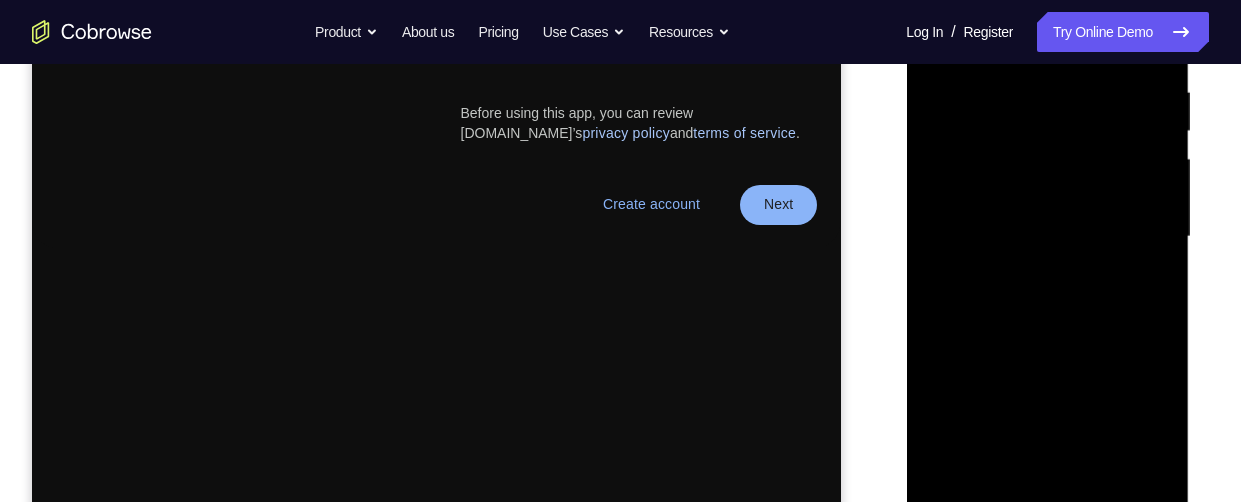 click at bounding box center (1047, 237) 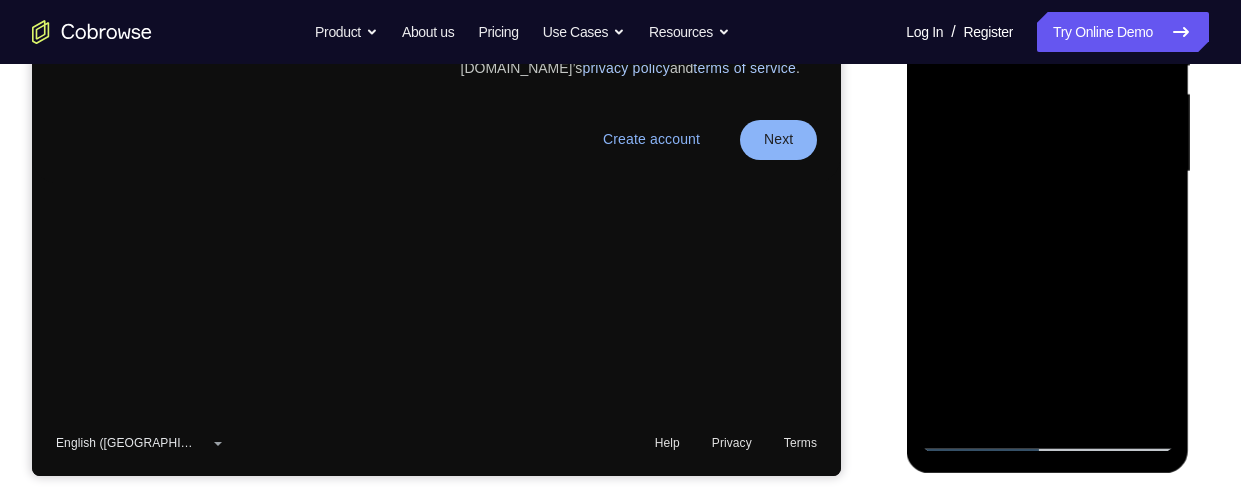 click at bounding box center [1047, 172] 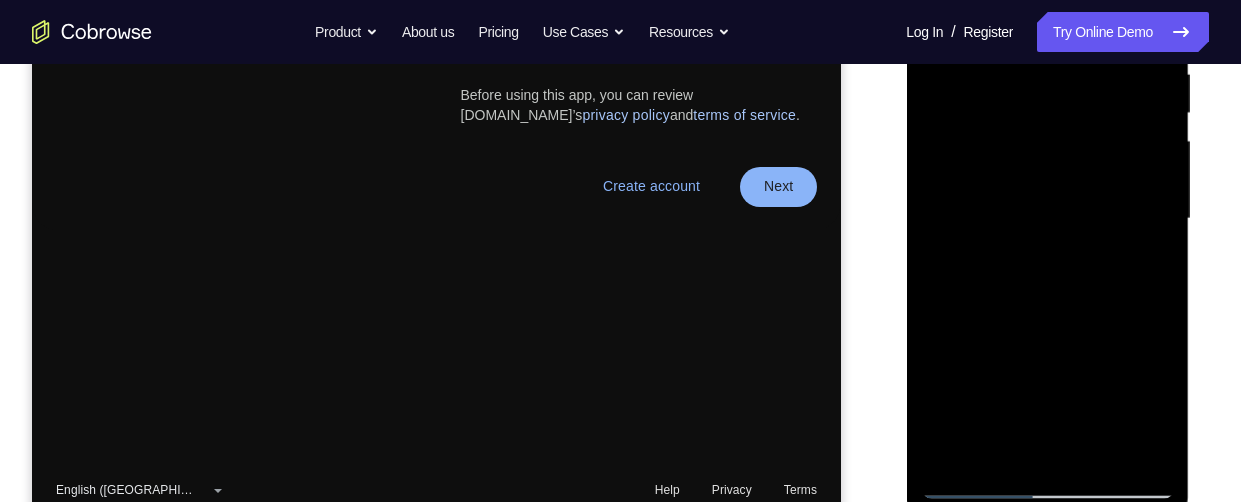 scroll, scrollTop: 420, scrollLeft: 0, axis: vertical 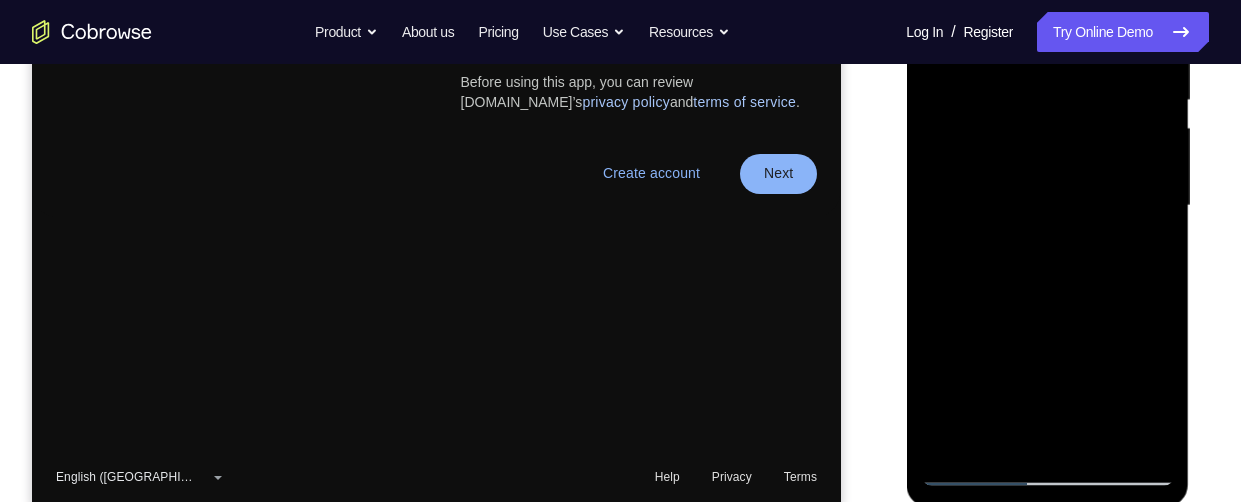 click at bounding box center [1047, 206] 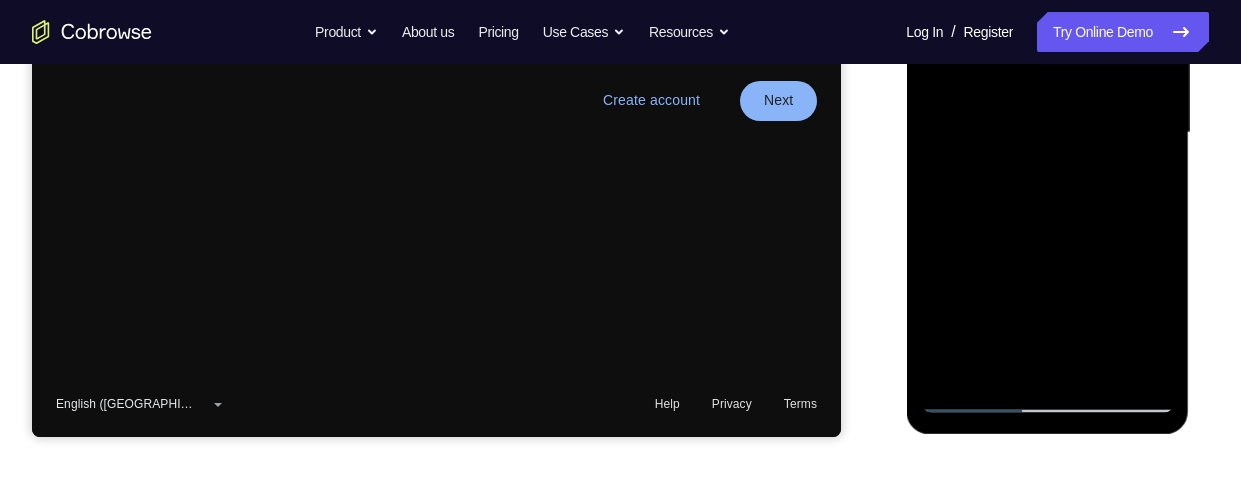 click at bounding box center [1047, 133] 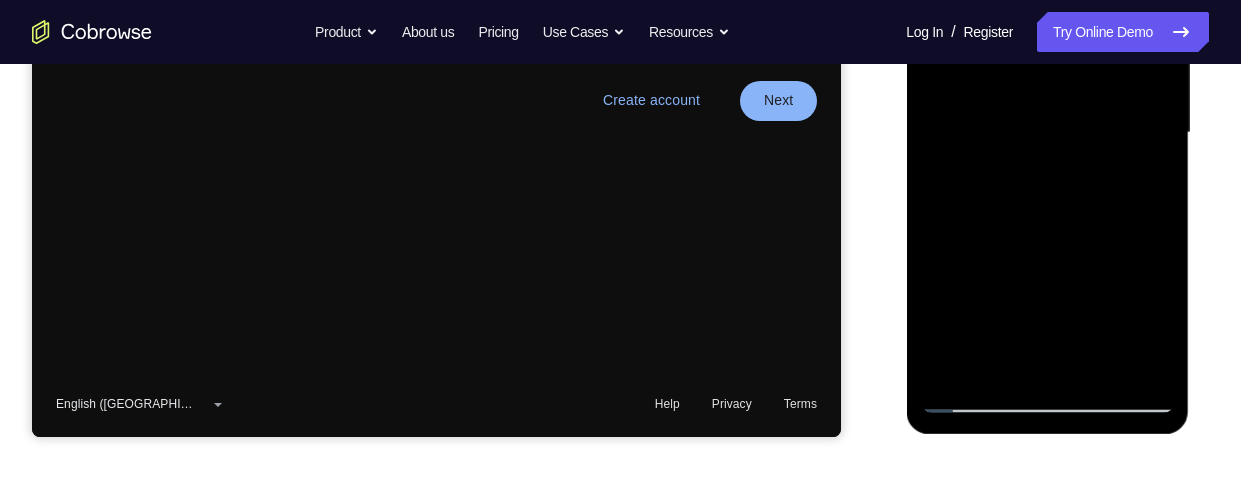 click at bounding box center (1047, 133) 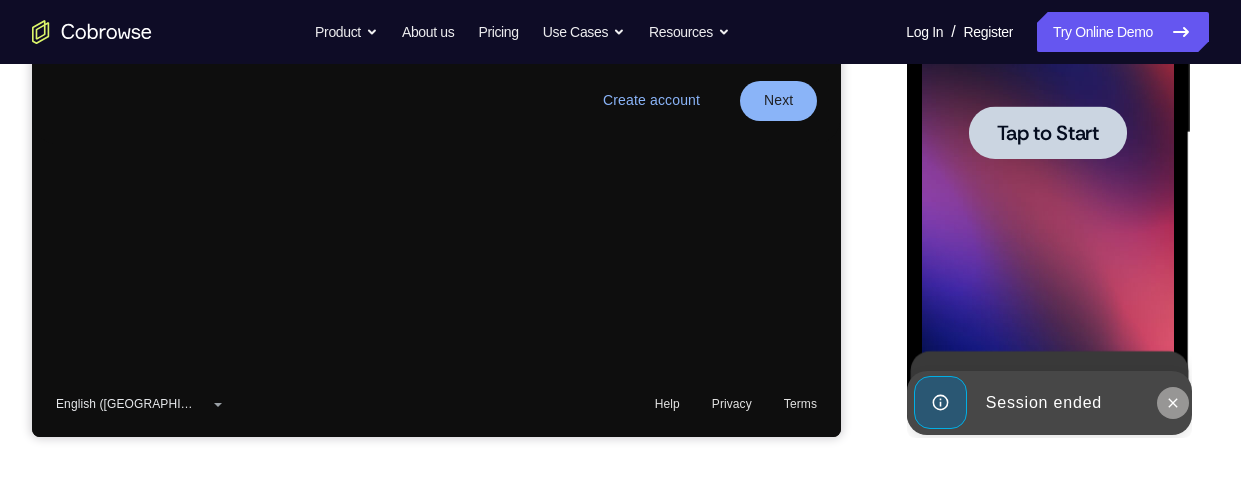 click 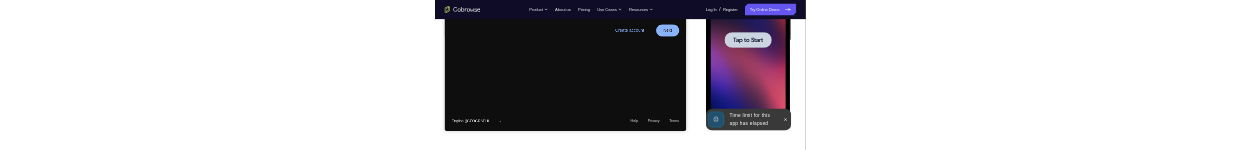 scroll, scrollTop: 0, scrollLeft: 0, axis: both 